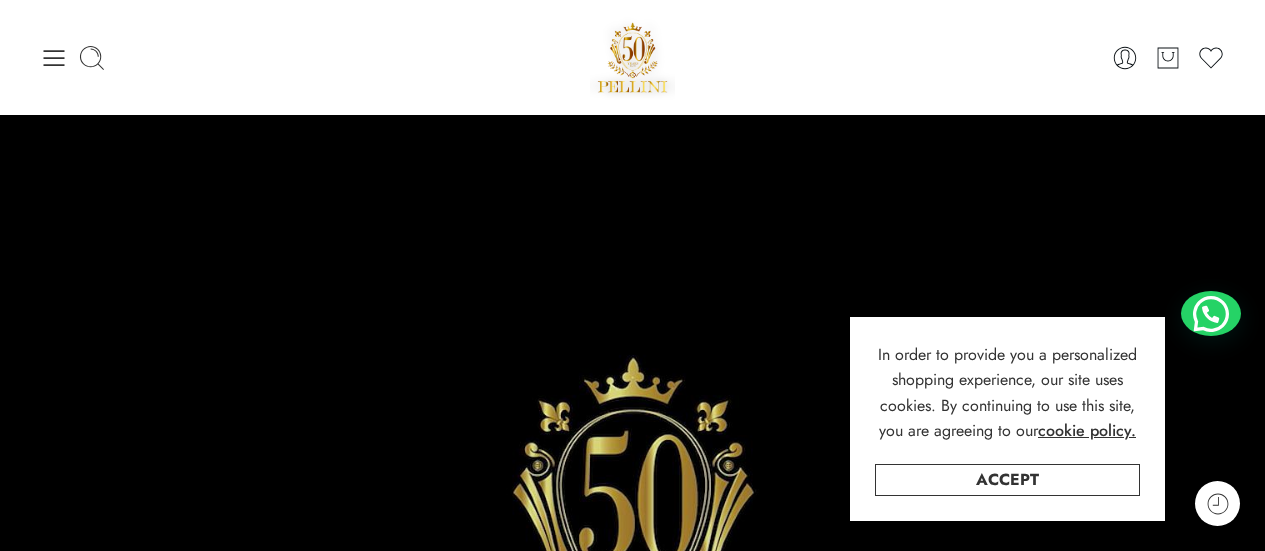 scroll, scrollTop: 0, scrollLeft: 0, axis: both 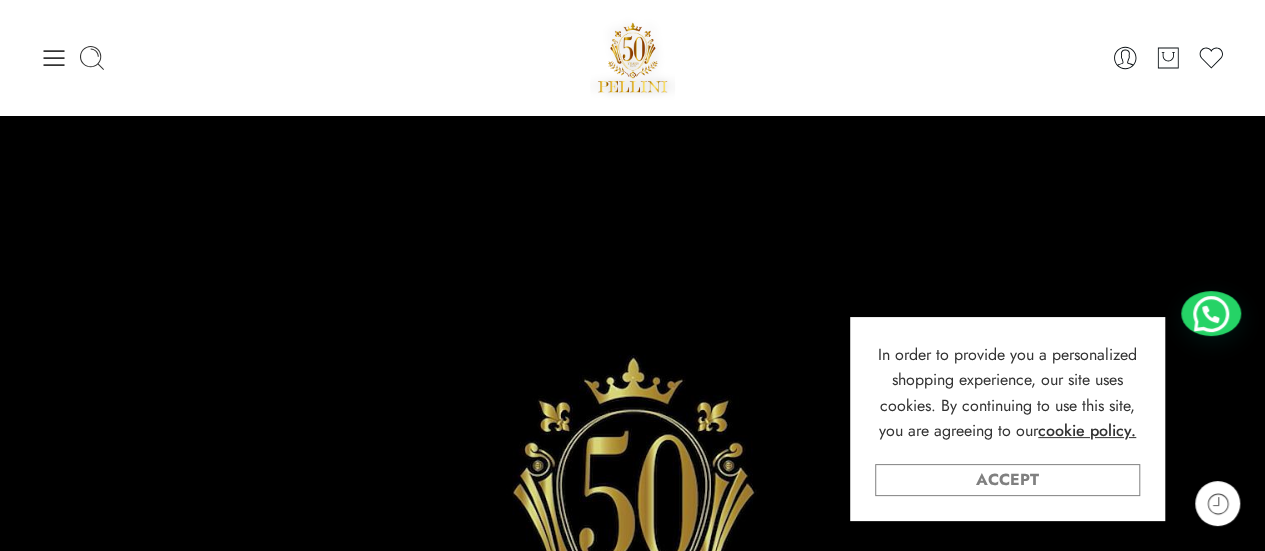 click on "Accept" at bounding box center [1007, 480] 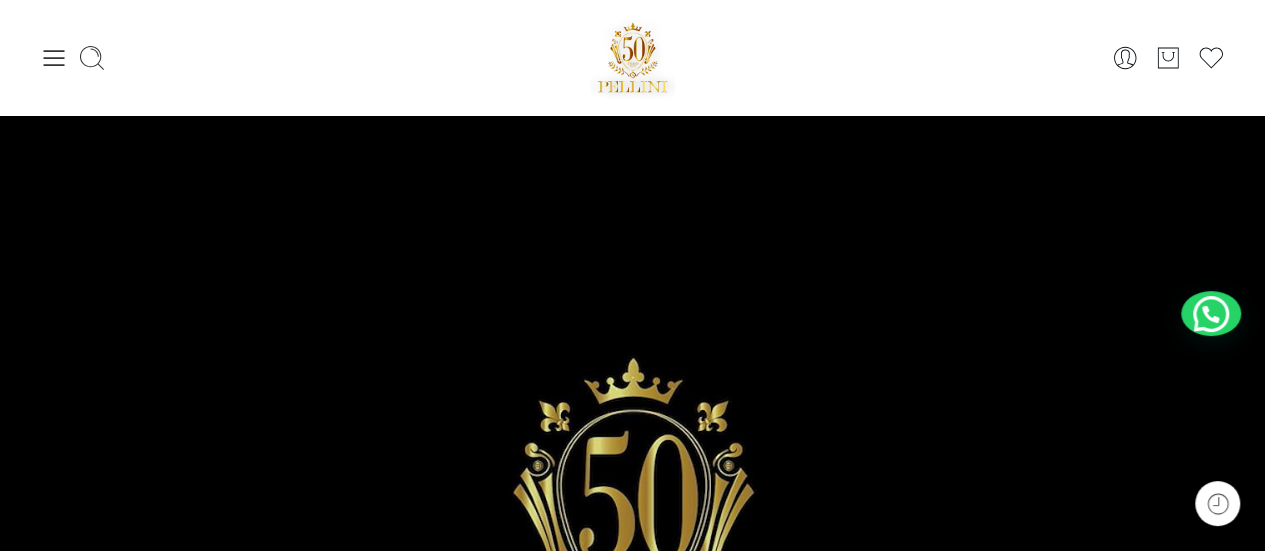 click at bounding box center [237, 58] 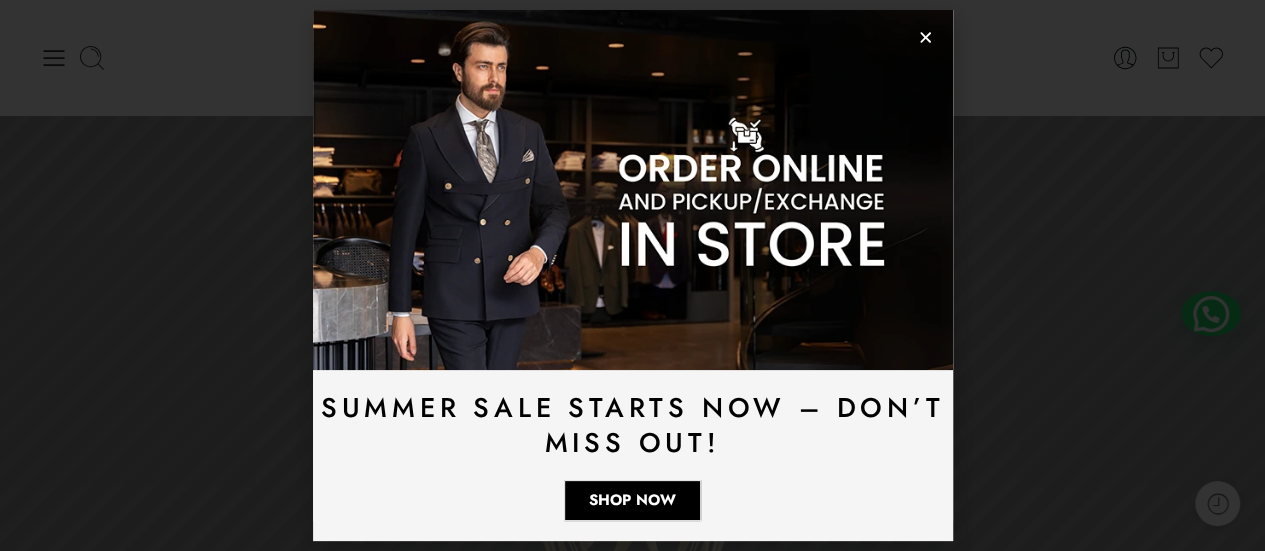 click 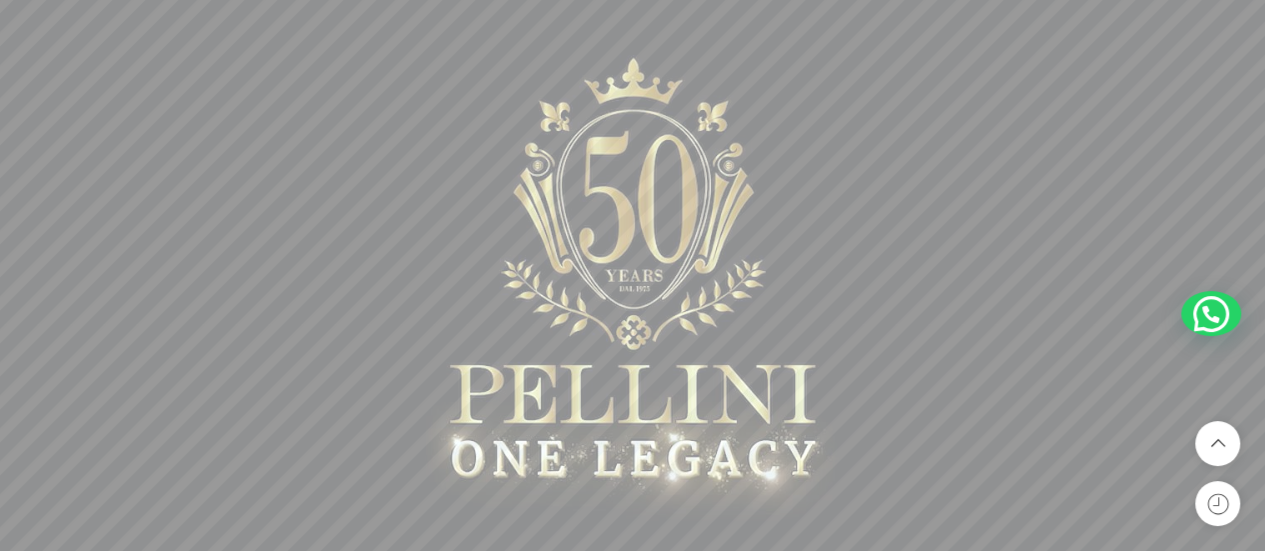 scroll, scrollTop: 0, scrollLeft: 0, axis: both 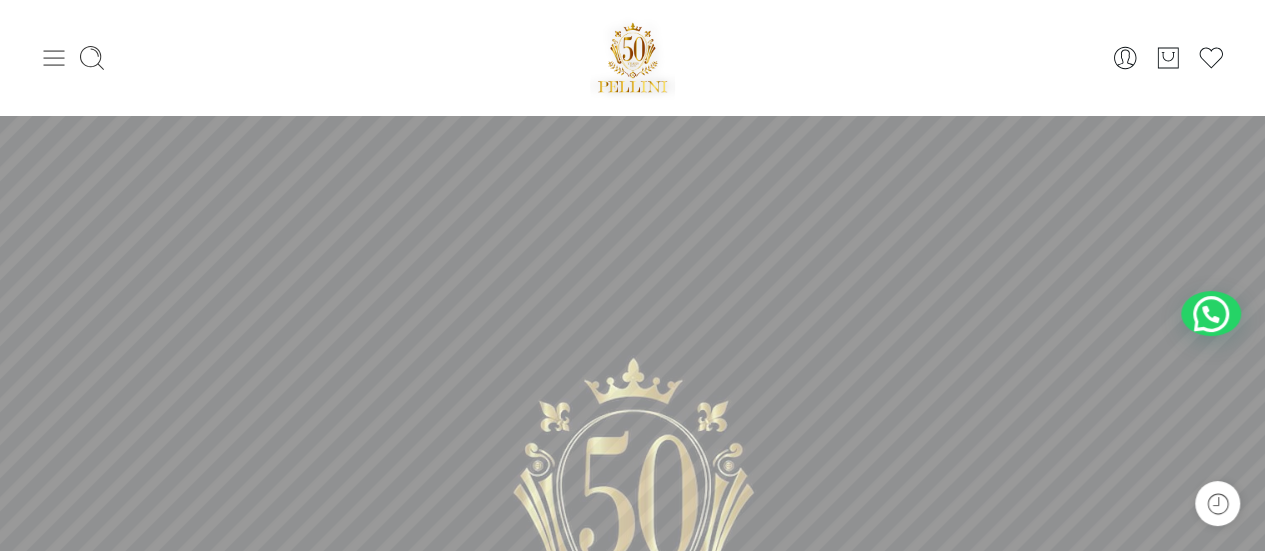 click 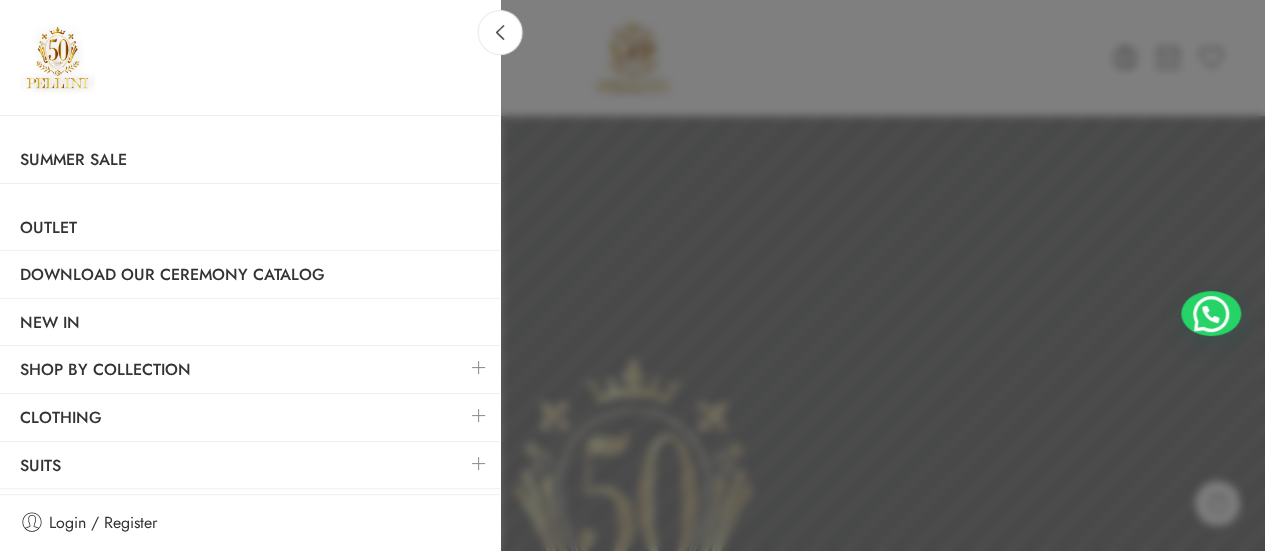 click at bounding box center [479, 367] 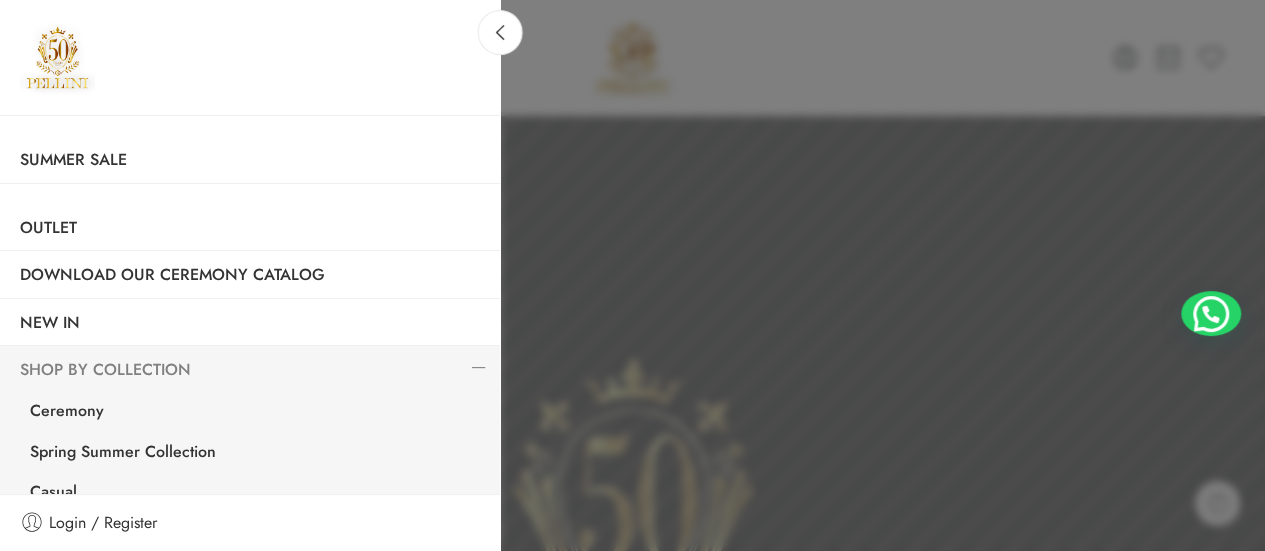scroll, scrollTop: 100, scrollLeft: 0, axis: vertical 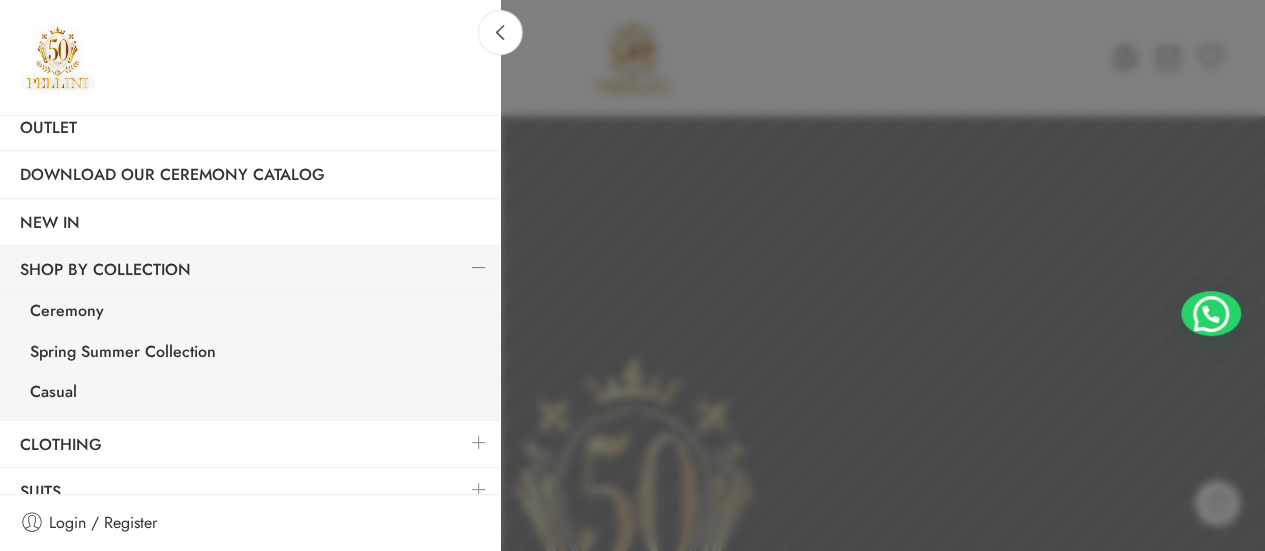 click at bounding box center [479, 267] 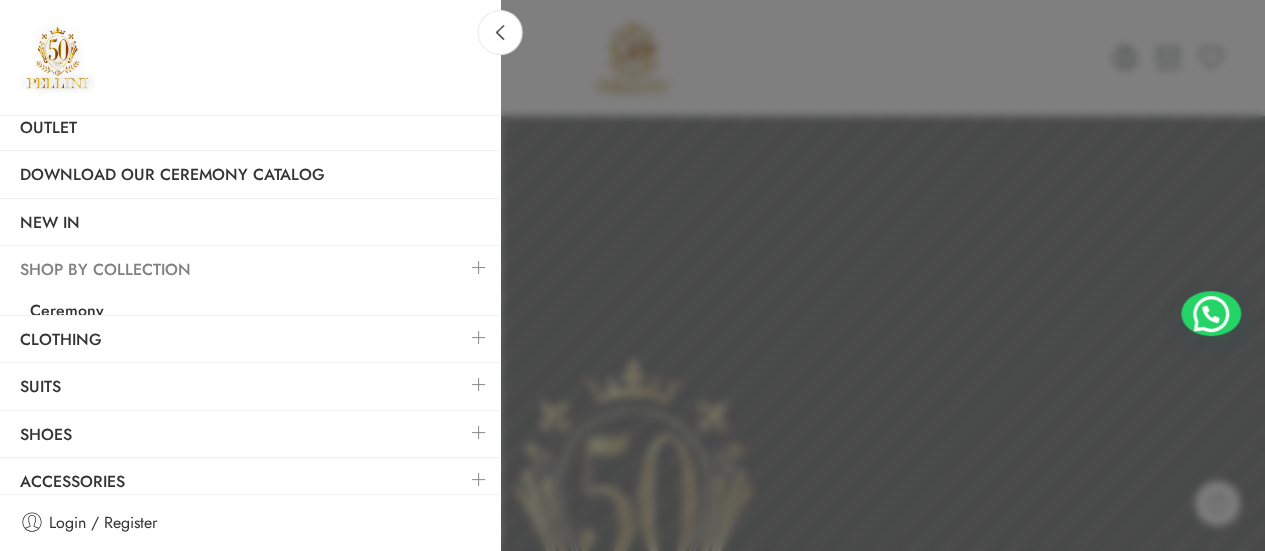 scroll, scrollTop: 86, scrollLeft: 0, axis: vertical 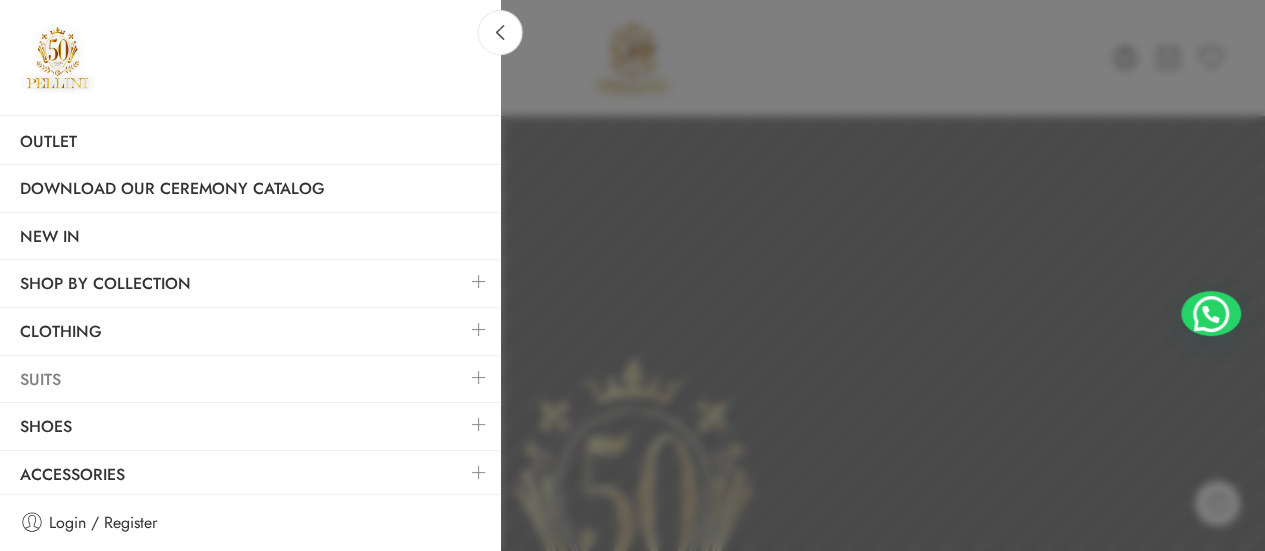 click on "Suits" at bounding box center (250, 380) 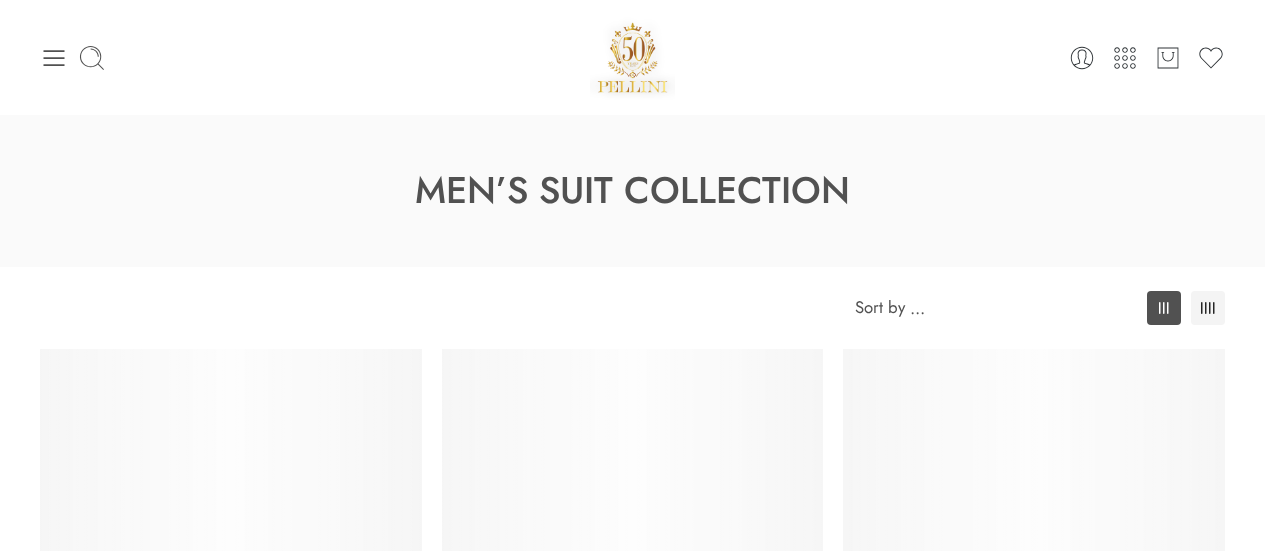 scroll, scrollTop: 0, scrollLeft: 0, axis: both 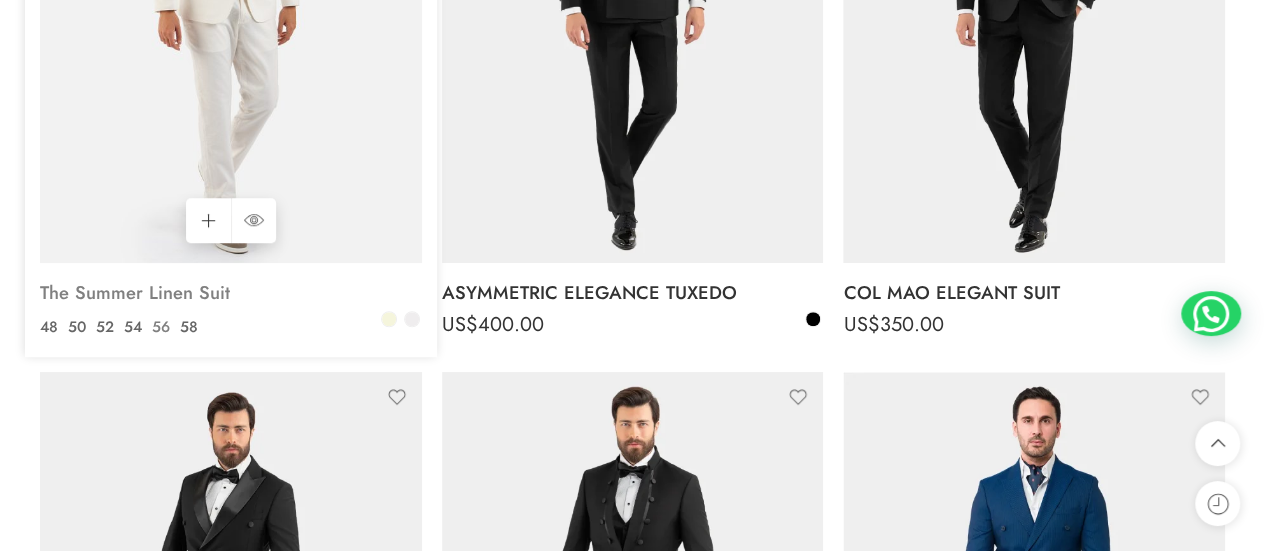 drag, startPoint x: 158, startPoint y: 325, endPoint x: 186, endPoint y: 303, distance: 35.608986 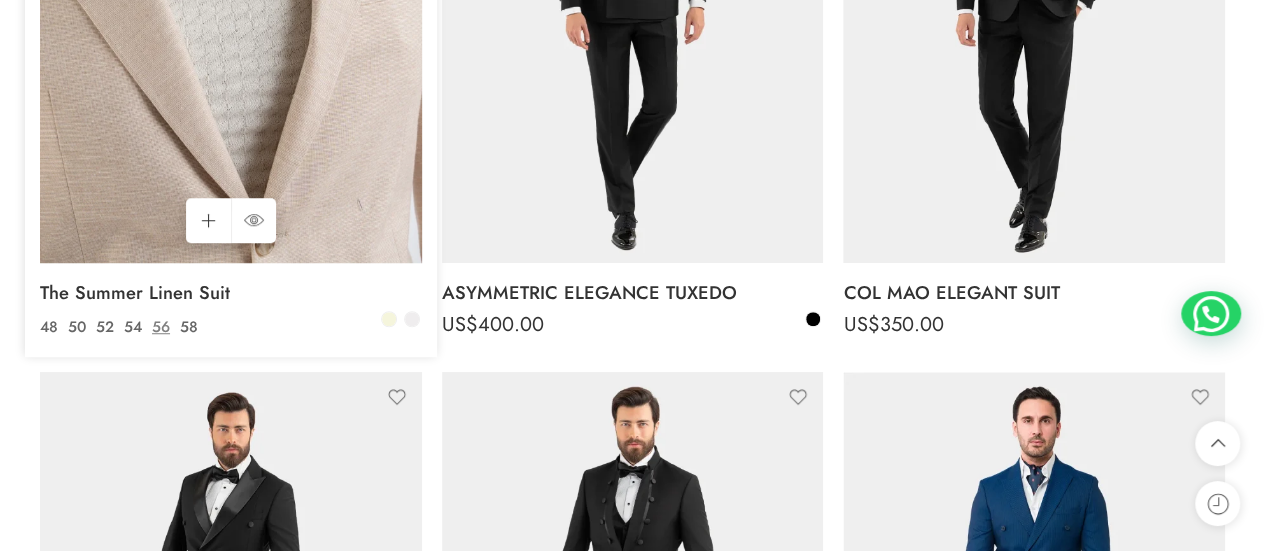 click at bounding box center [231, 8] 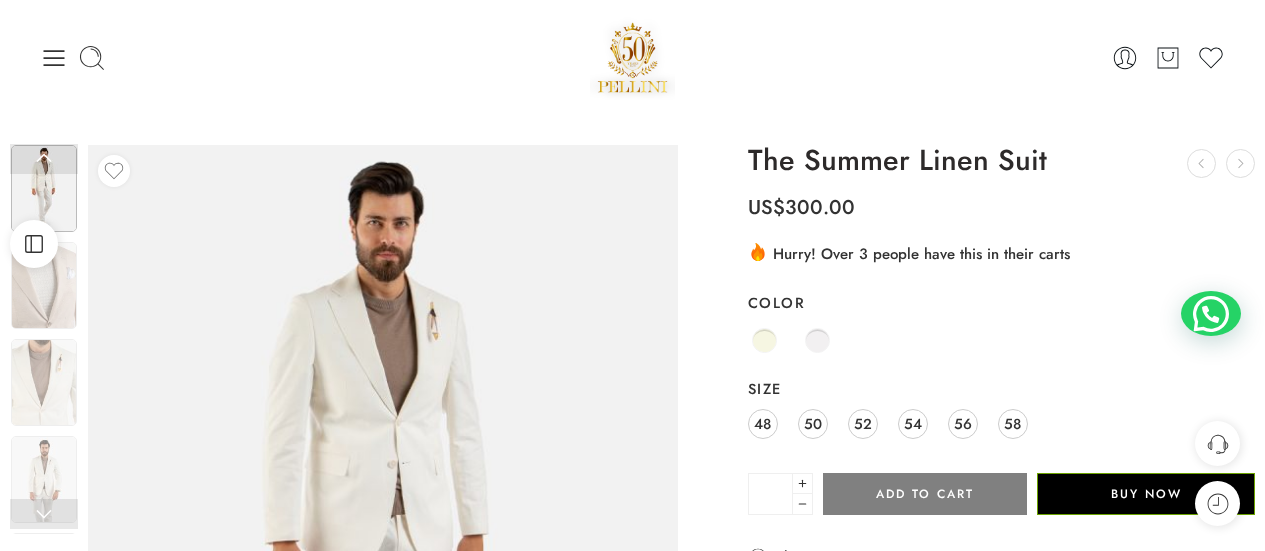 scroll, scrollTop: 0, scrollLeft: 0, axis: both 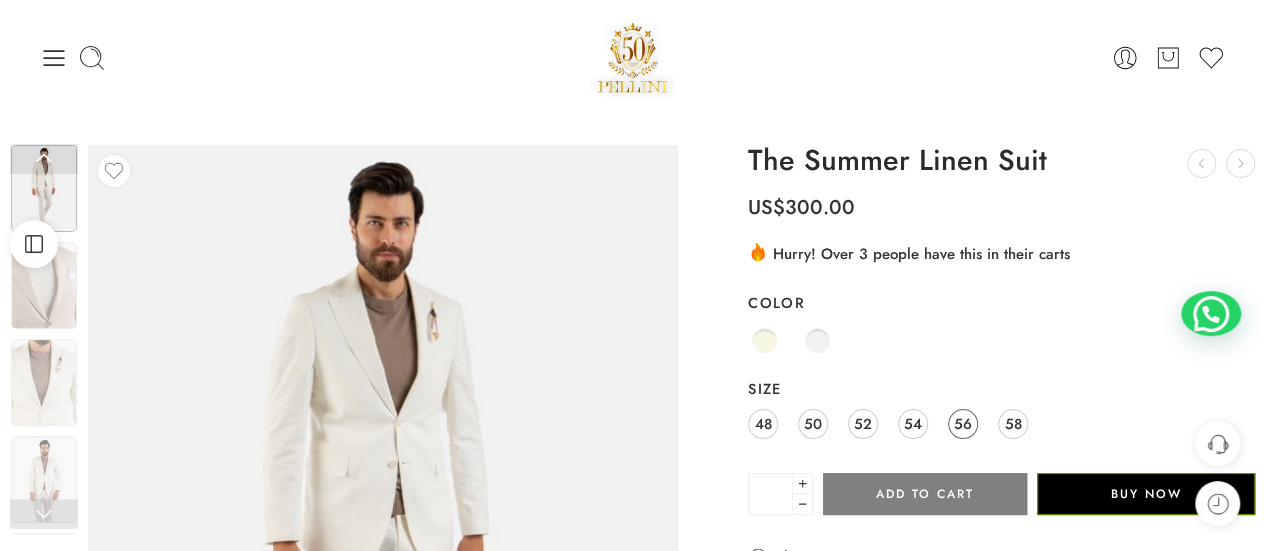 click on "56" 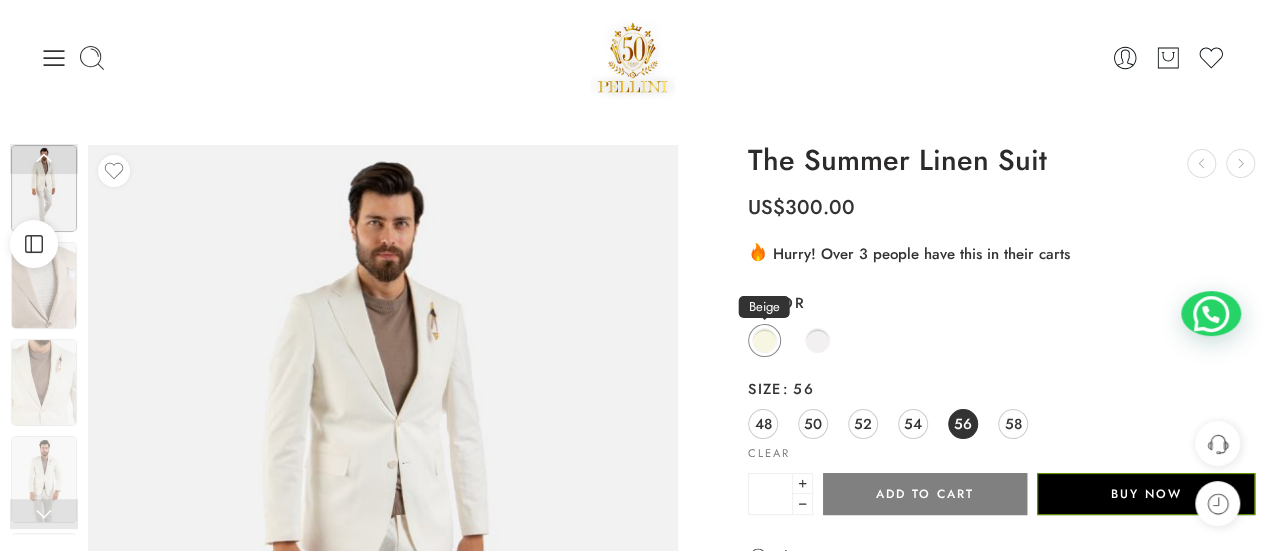 click 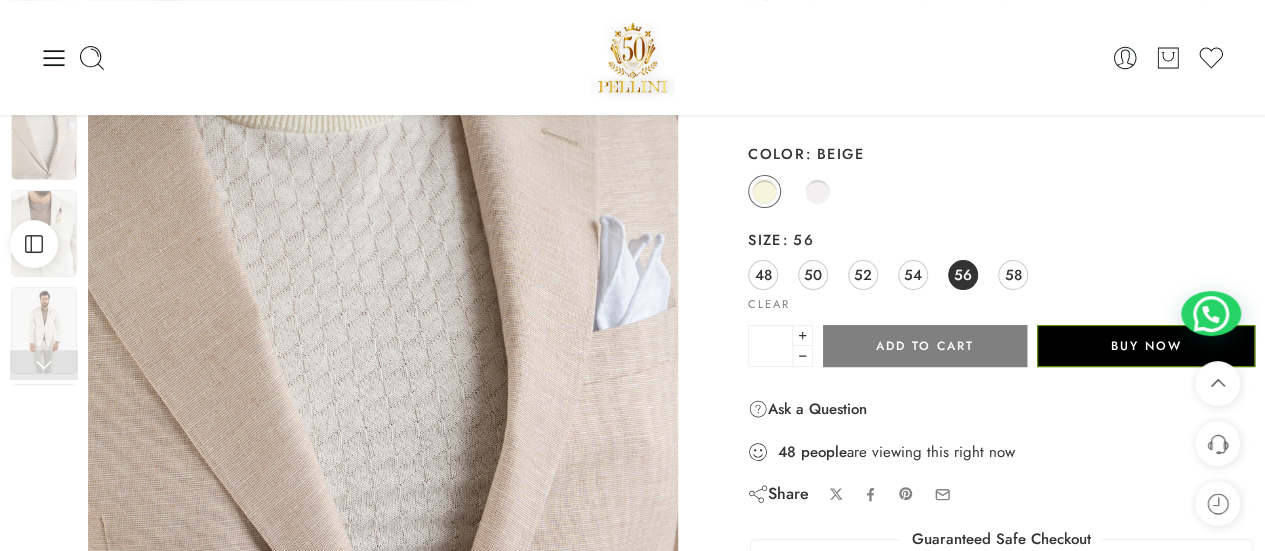 scroll, scrollTop: 0, scrollLeft: 0, axis: both 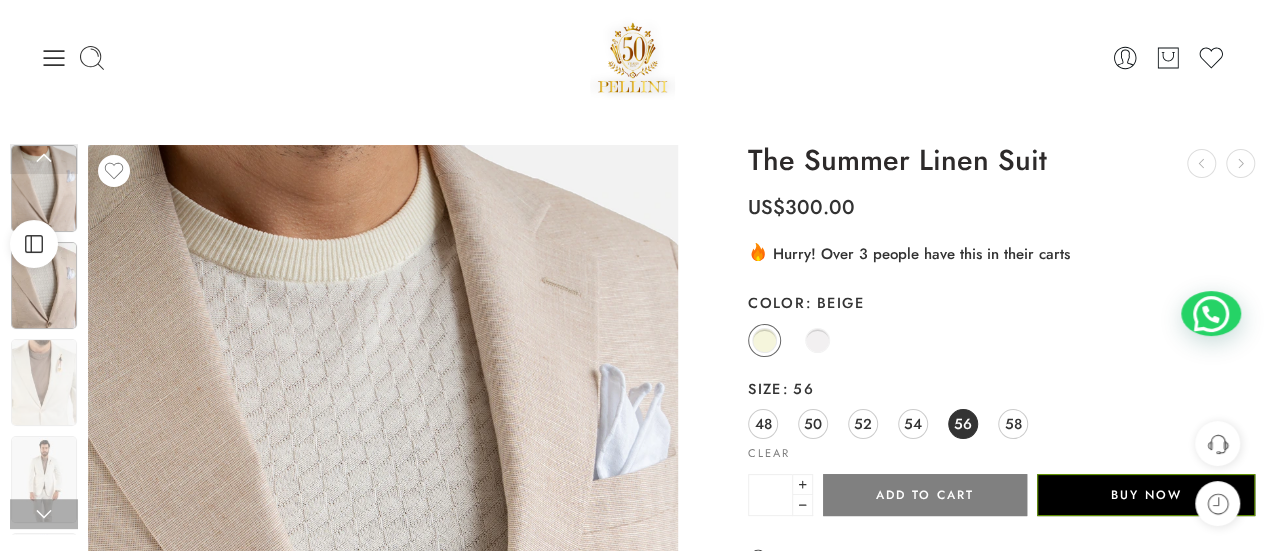 click at bounding box center (44, 285) 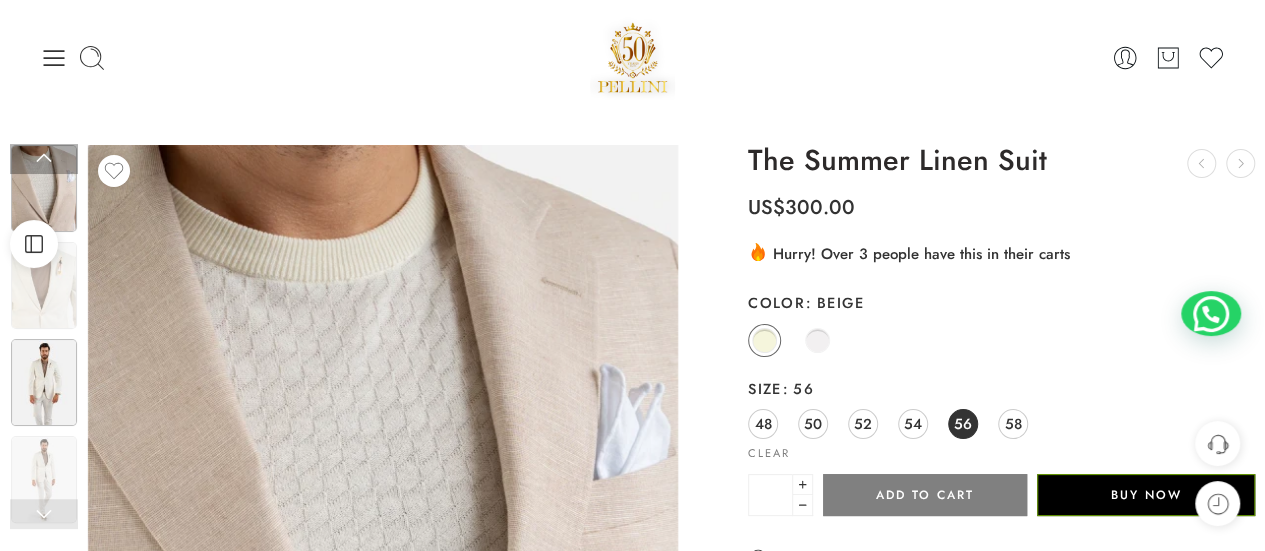 click at bounding box center [44, 382] 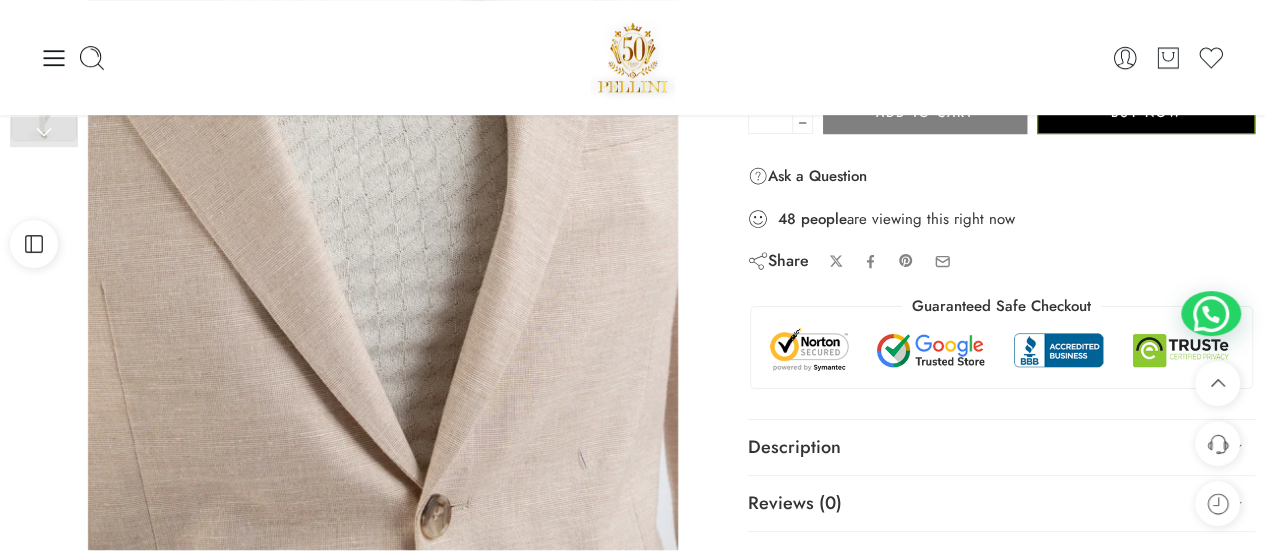 scroll, scrollTop: 300, scrollLeft: 0, axis: vertical 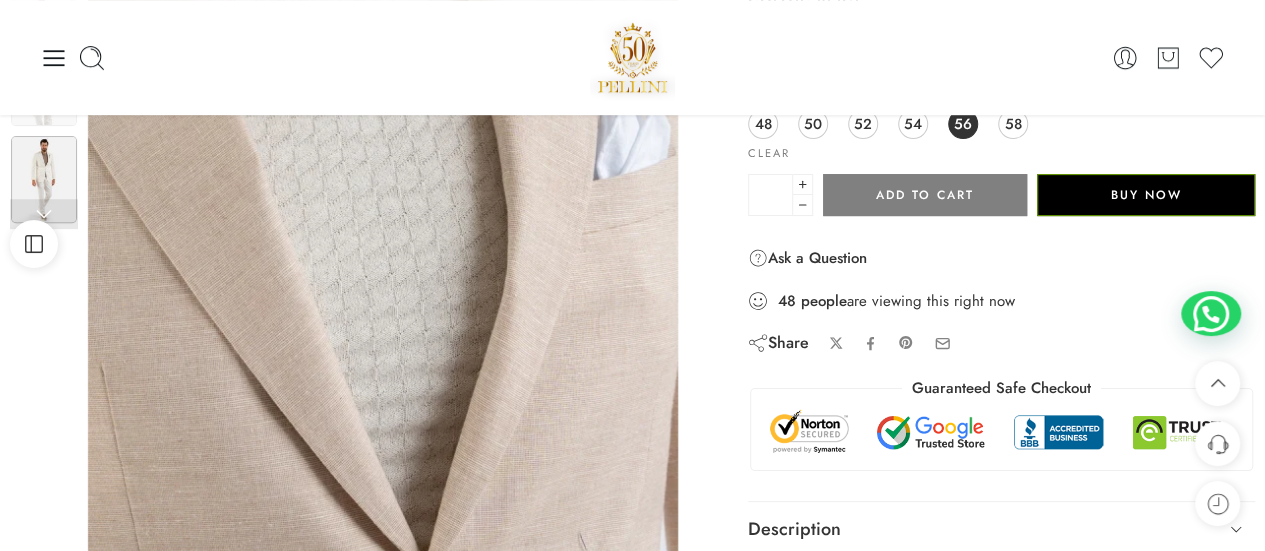 click at bounding box center (44, 179) 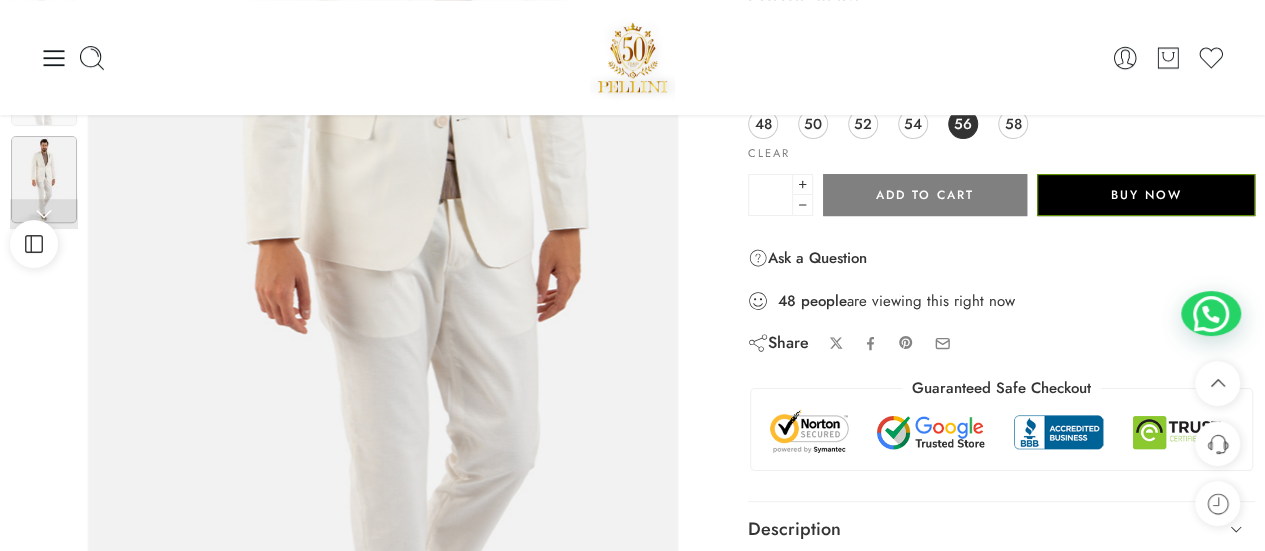scroll, scrollTop: 100, scrollLeft: 0, axis: vertical 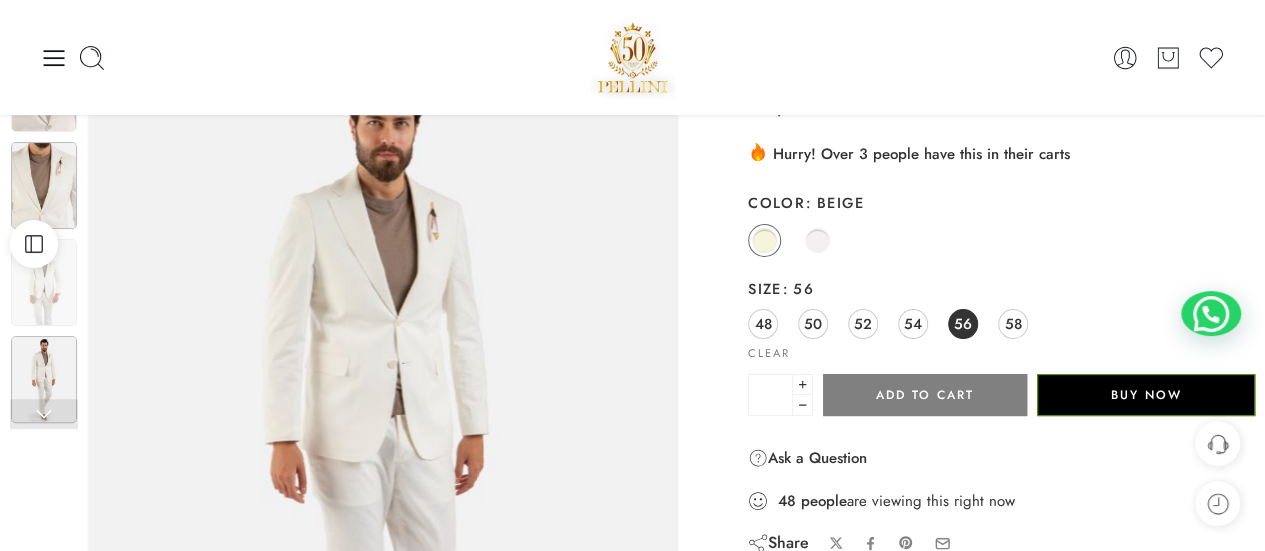 click at bounding box center (44, 185) 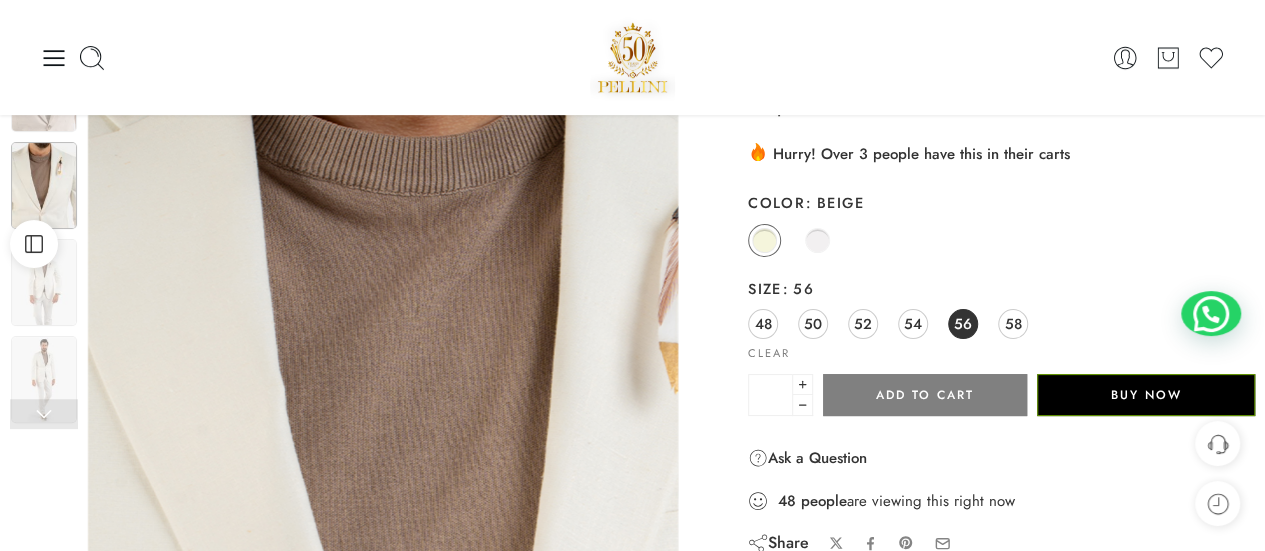 scroll, scrollTop: 0, scrollLeft: 0, axis: both 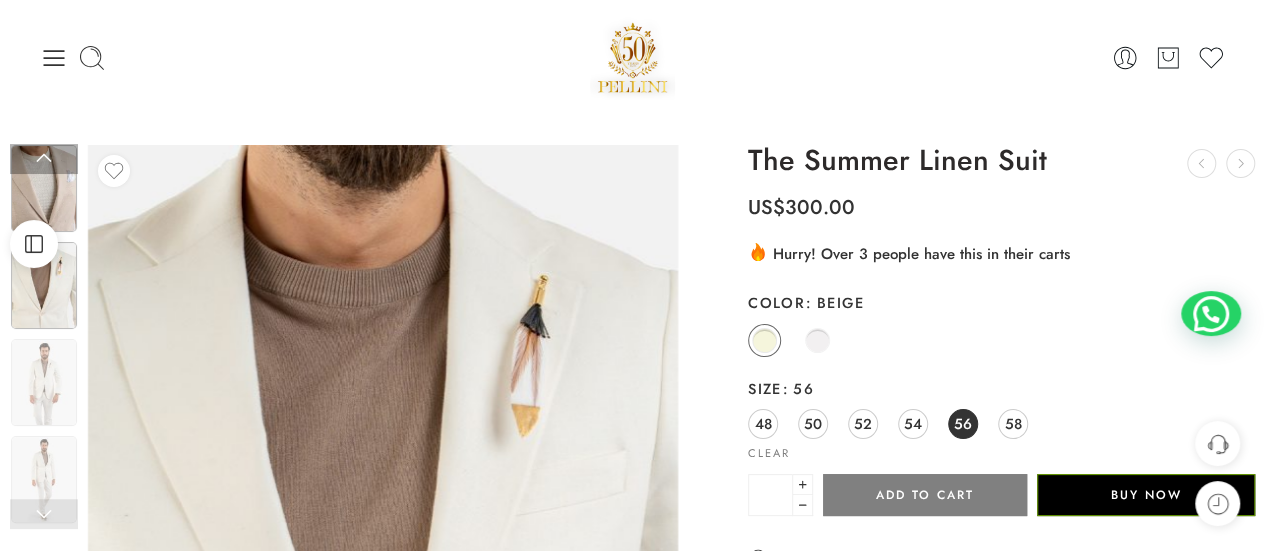 click at bounding box center [44, 188] 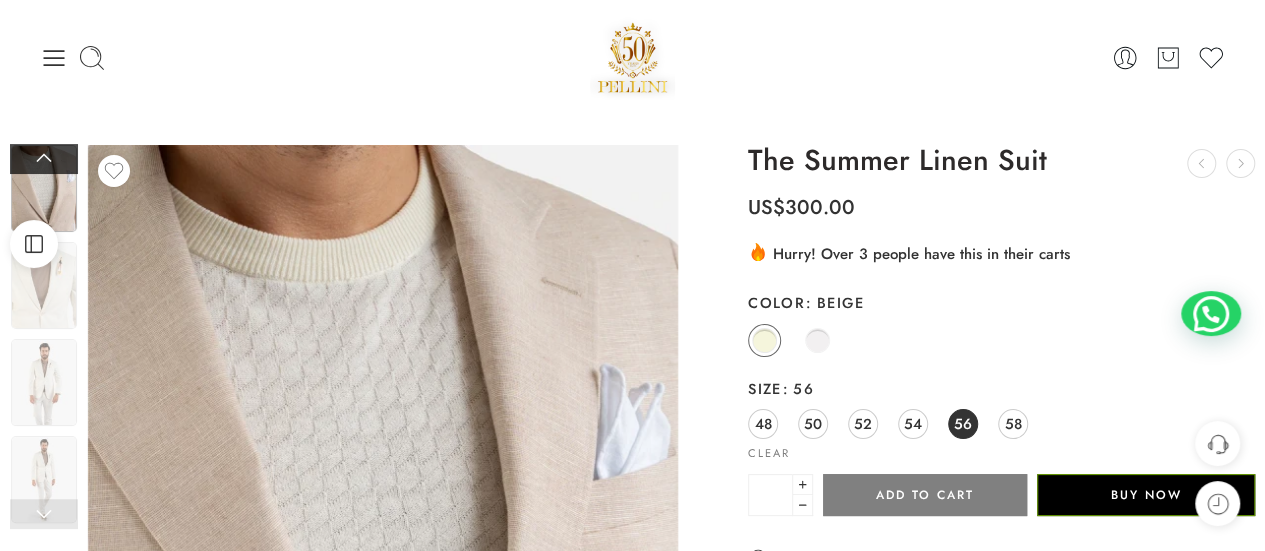 click at bounding box center (44, 159) 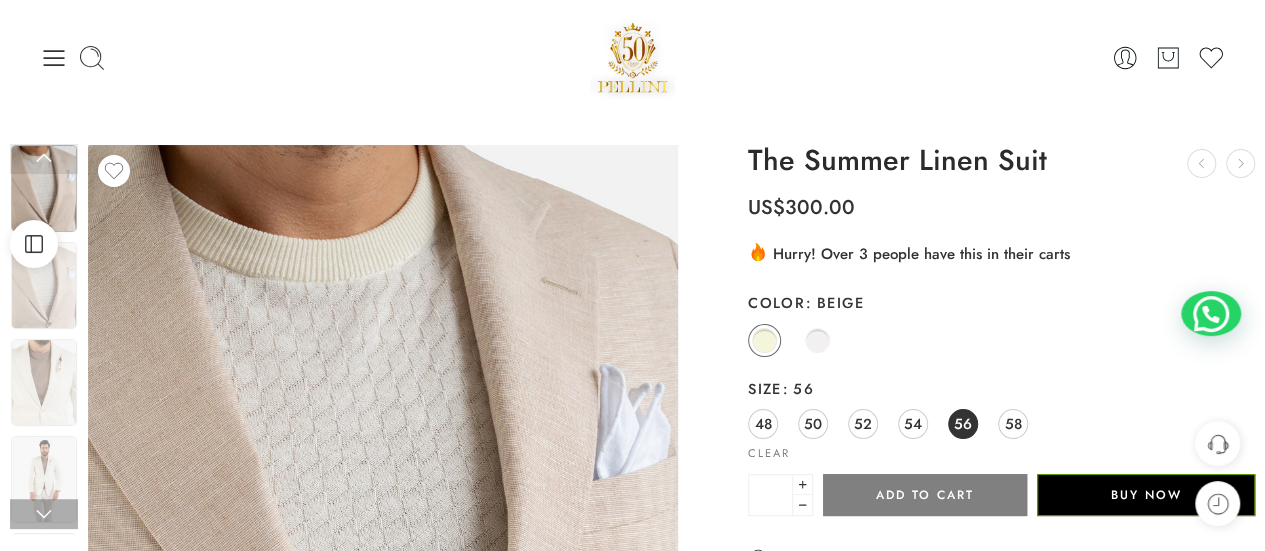 click at bounding box center [44, 159] 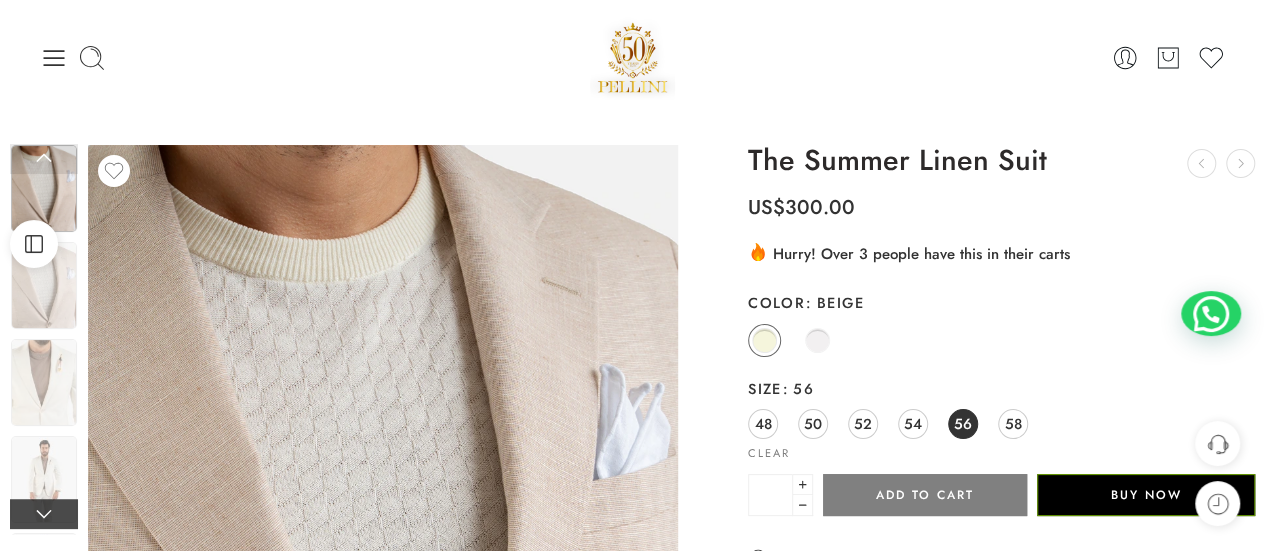 click at bounding box center (44, 514) 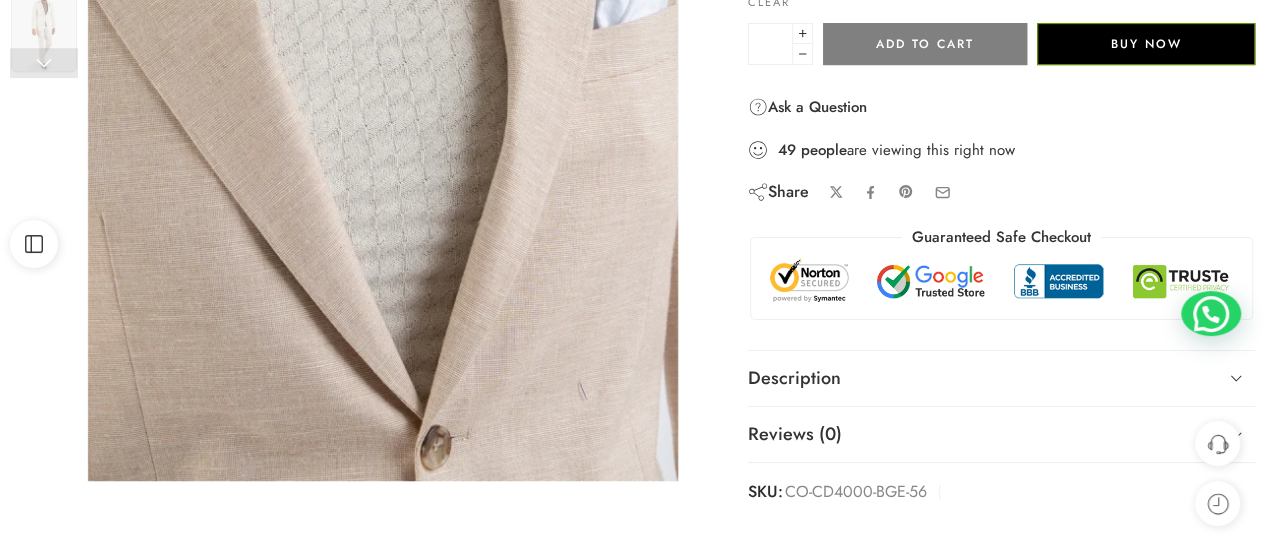 scroll, scrollTop: 500, scrollLeft: 0, axis: vertical 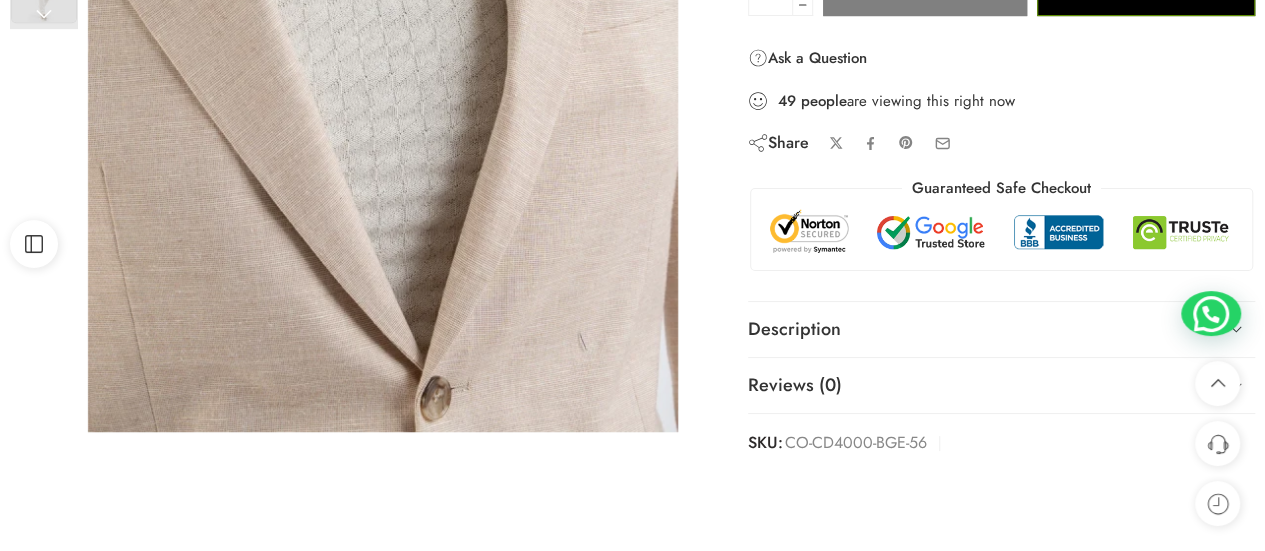 click at bounding box center [44, 14] 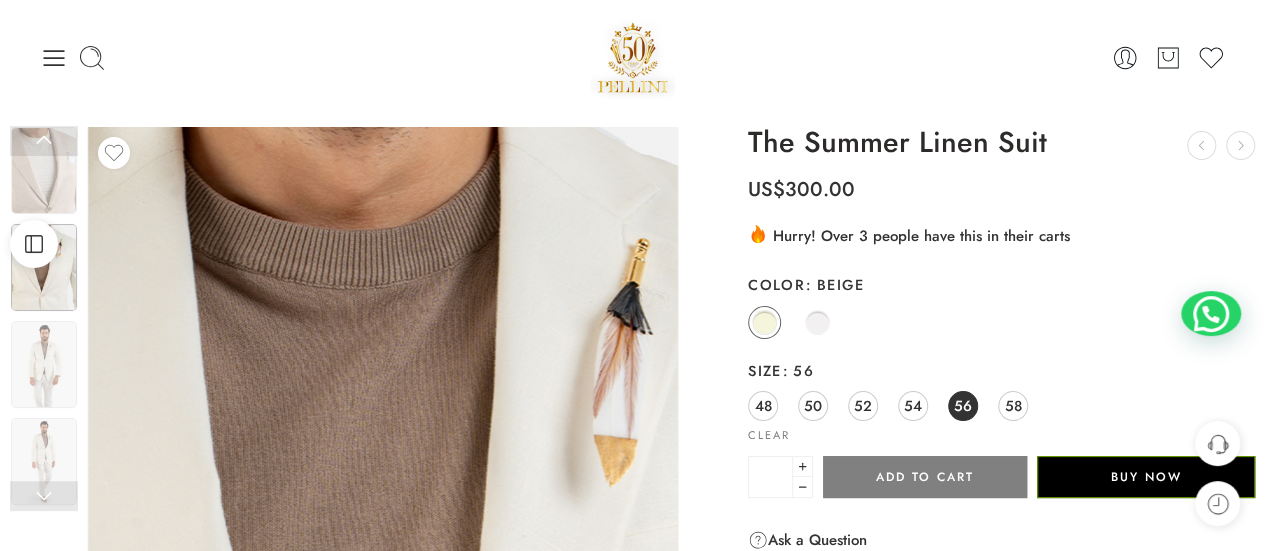 scroll, scrollTop: 0, scrollLeft: 0, axis: both 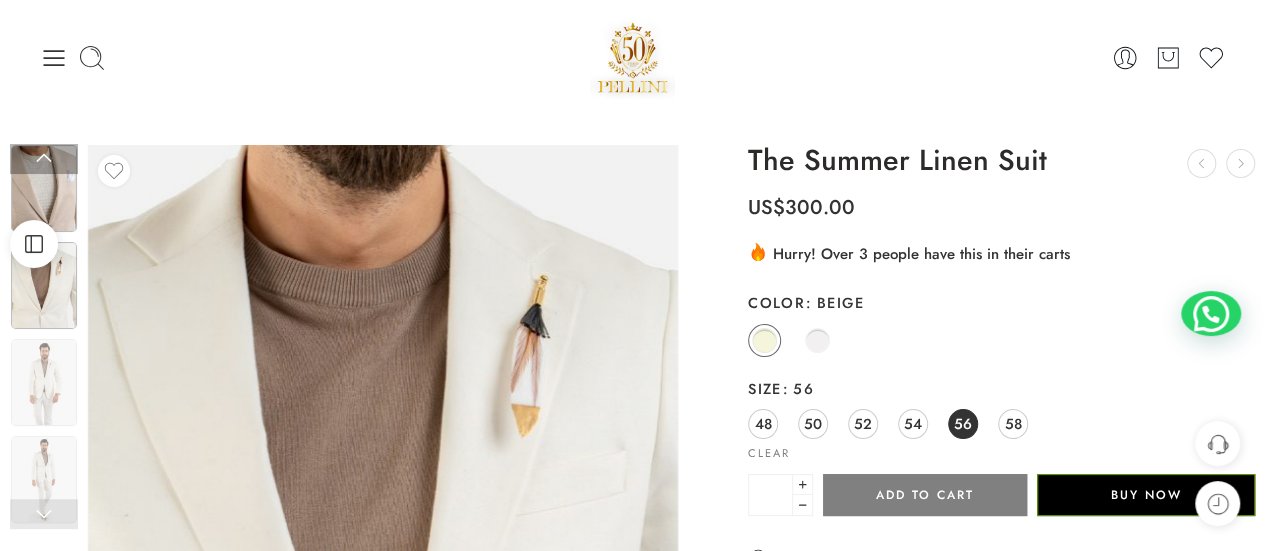 click at bounding box center [44, 188] 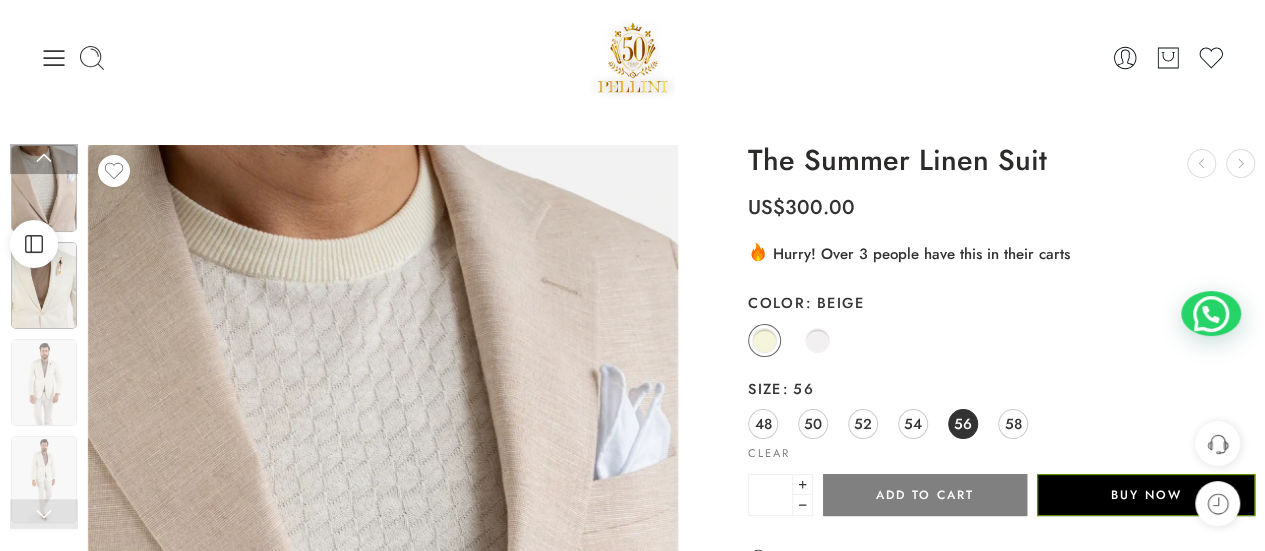 click at bounding box center (44, 285) 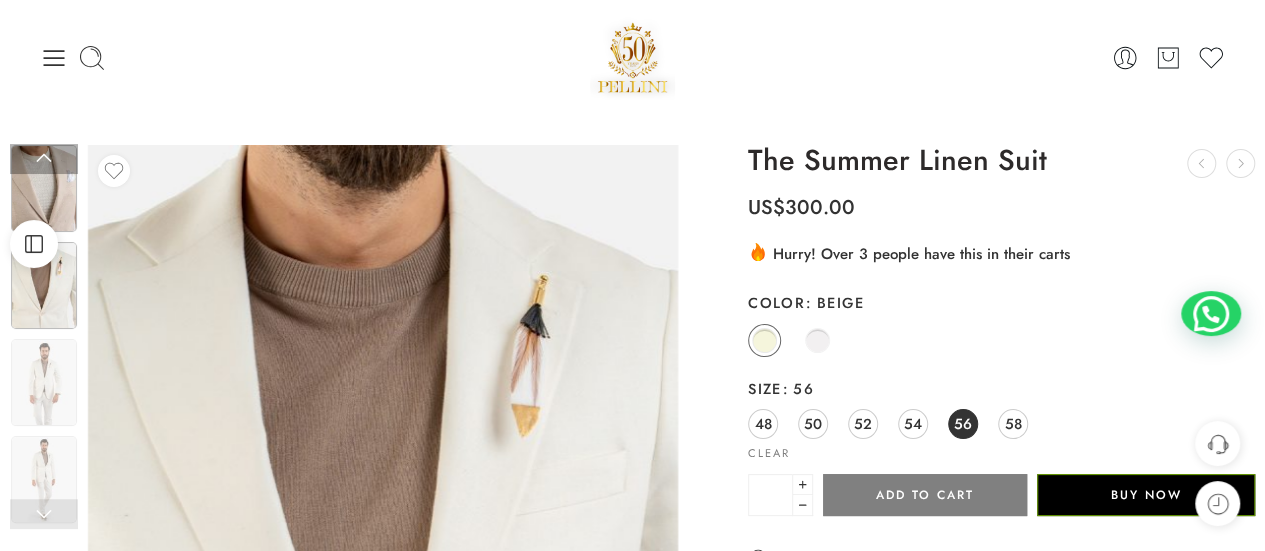 click at bounding box center (44, 188) 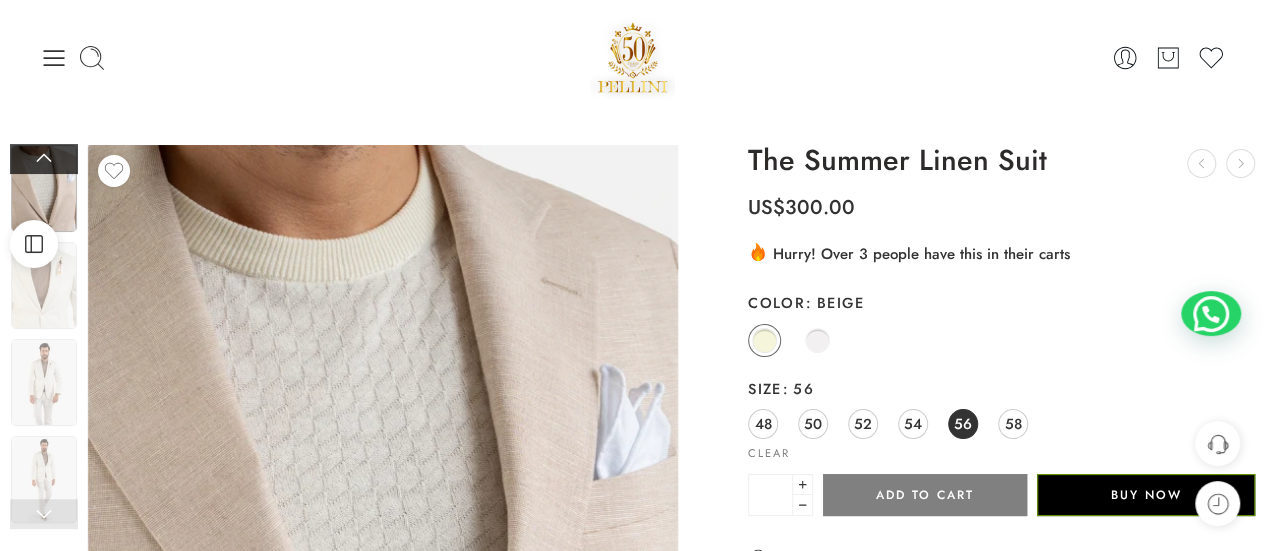 click at bounding box center [44, 159] 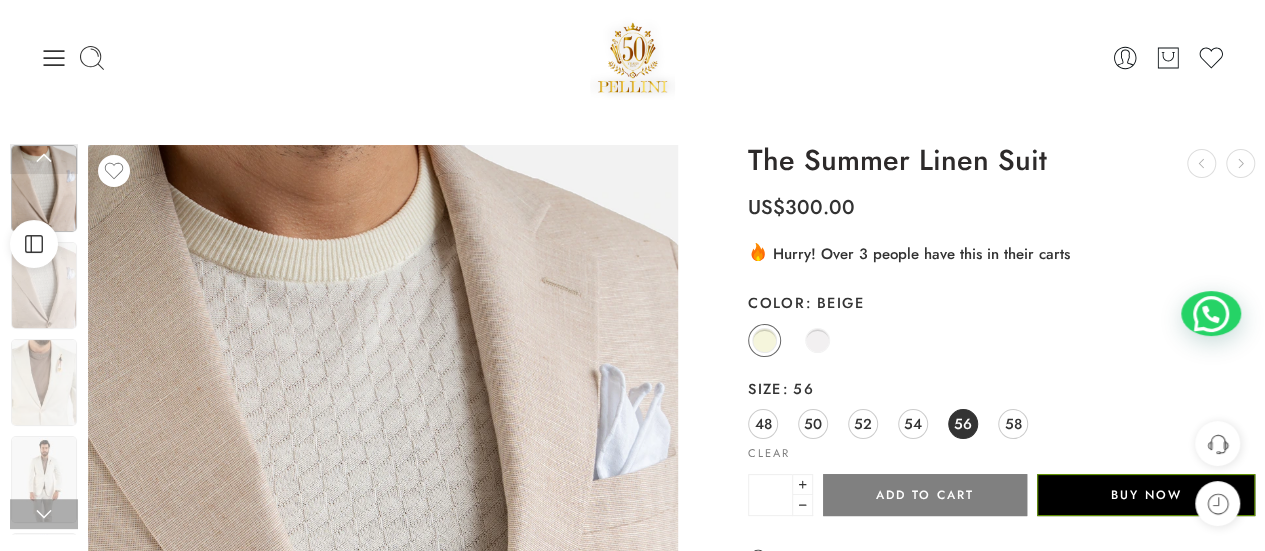 click at bounding box center (44, 188) 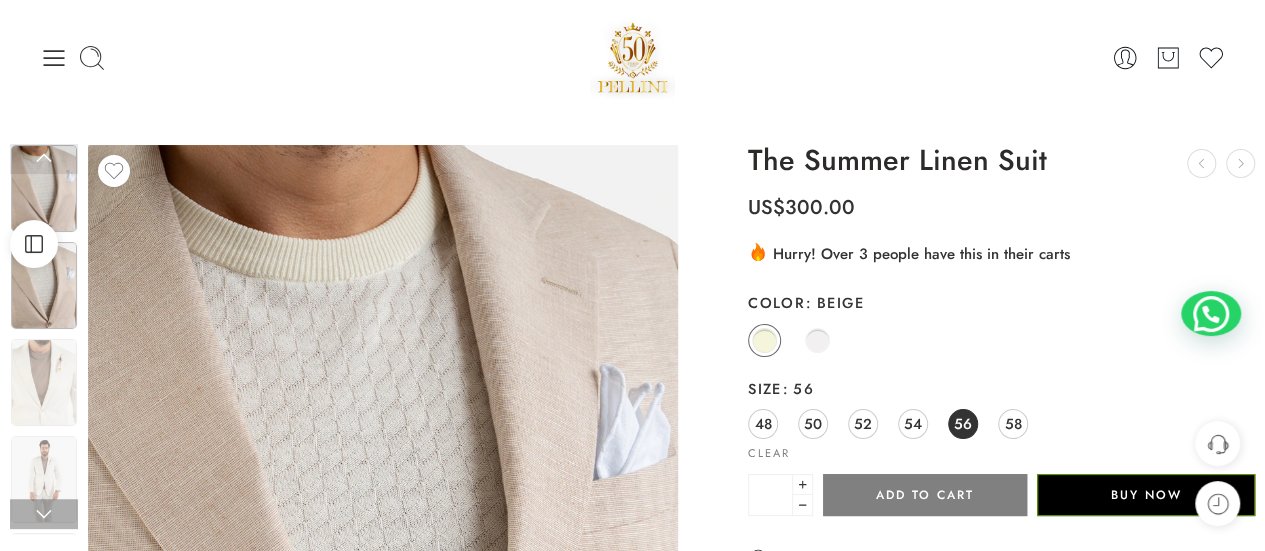 click at bounding box center (44, 285) 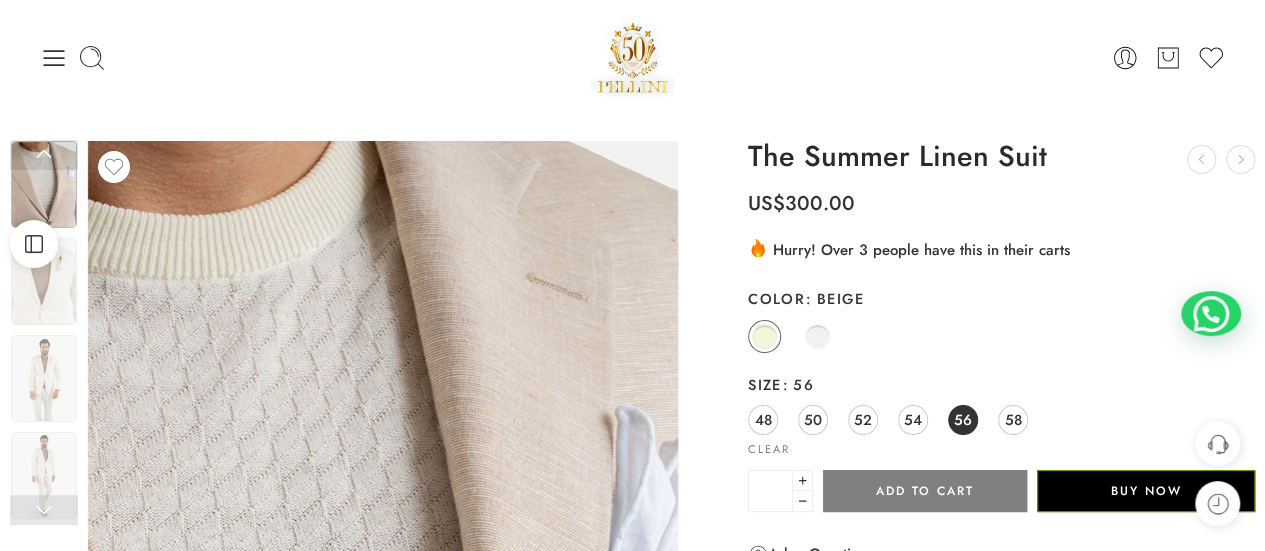 scroll, scrollTop: 0, scrollLeft: 0, axis: both 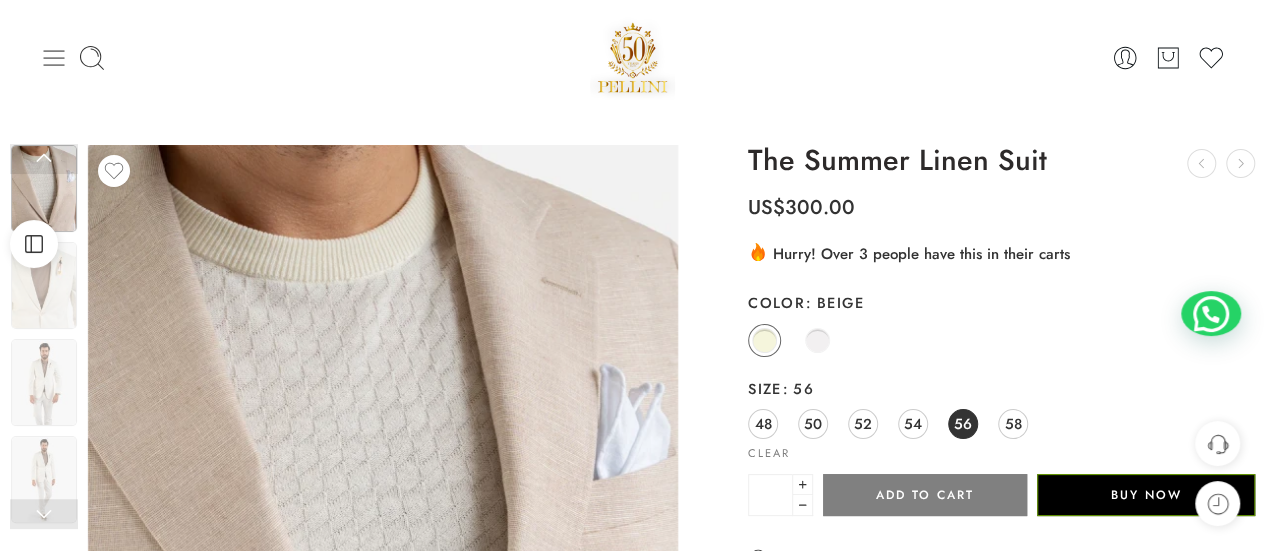click 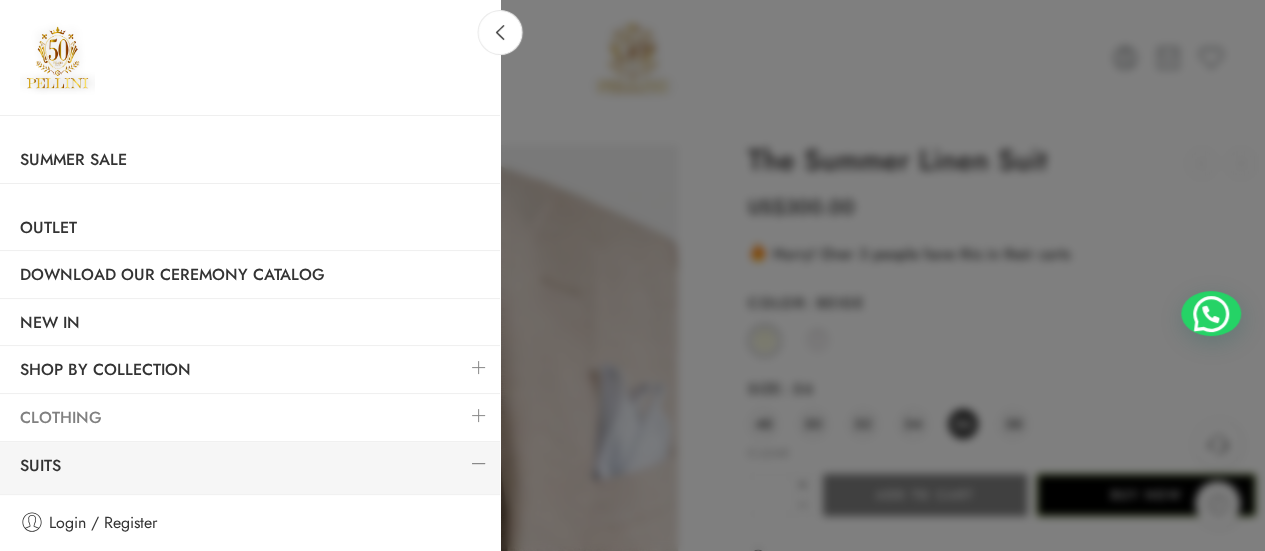 scroll, scrollTop: 172, scrollLeft: 0, axis: vertical 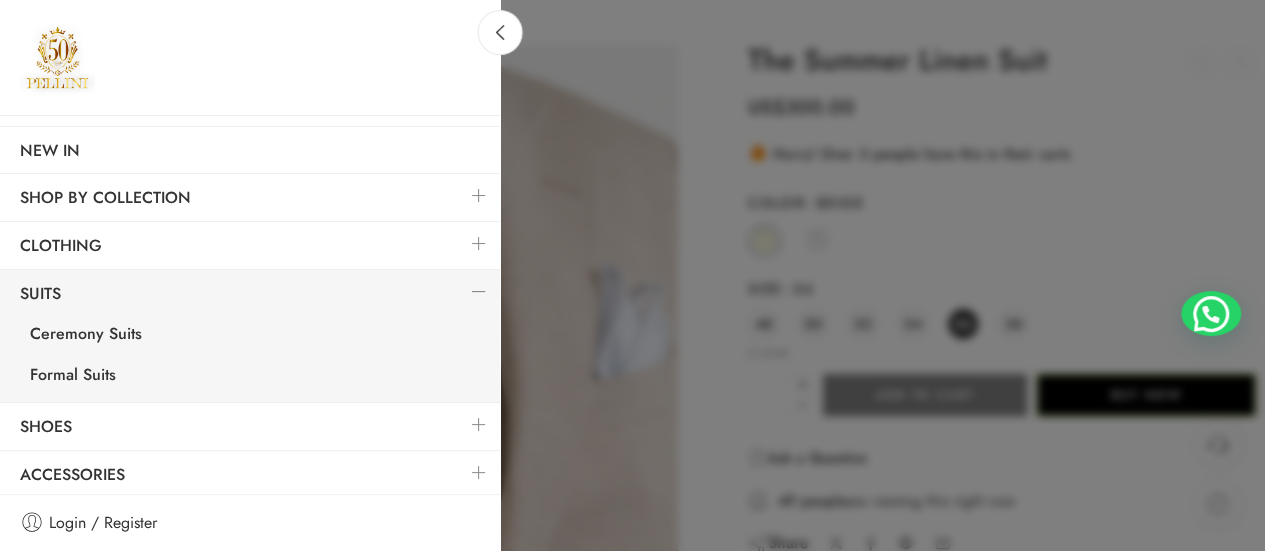 click at bounding box center [479, 424] 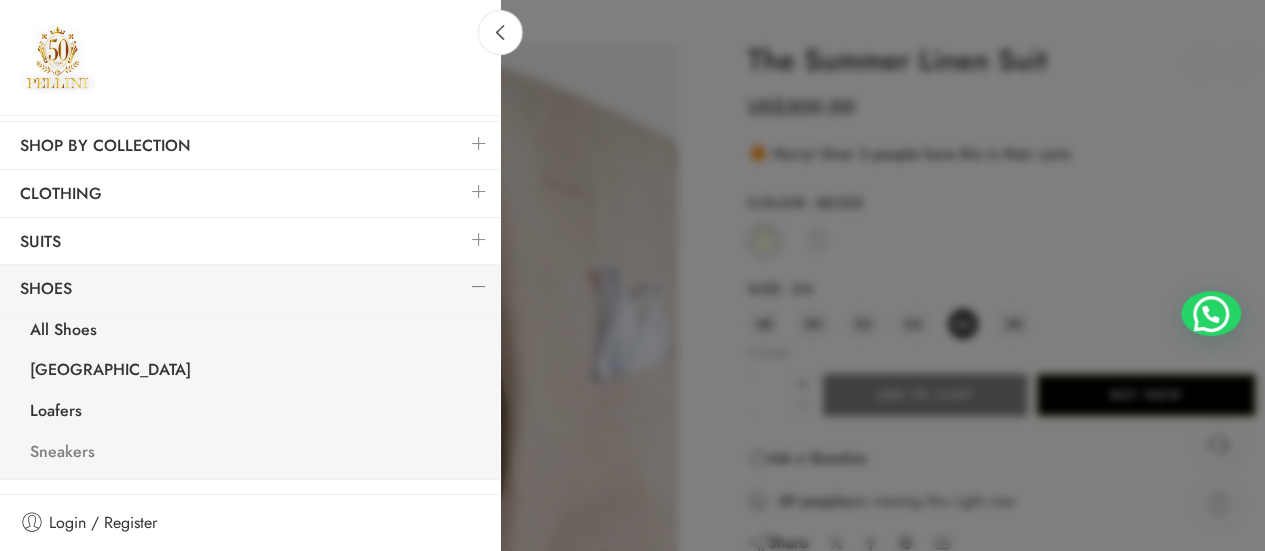 scroll, scrollTop: 253, scrollLeft: 0, axis: vertical 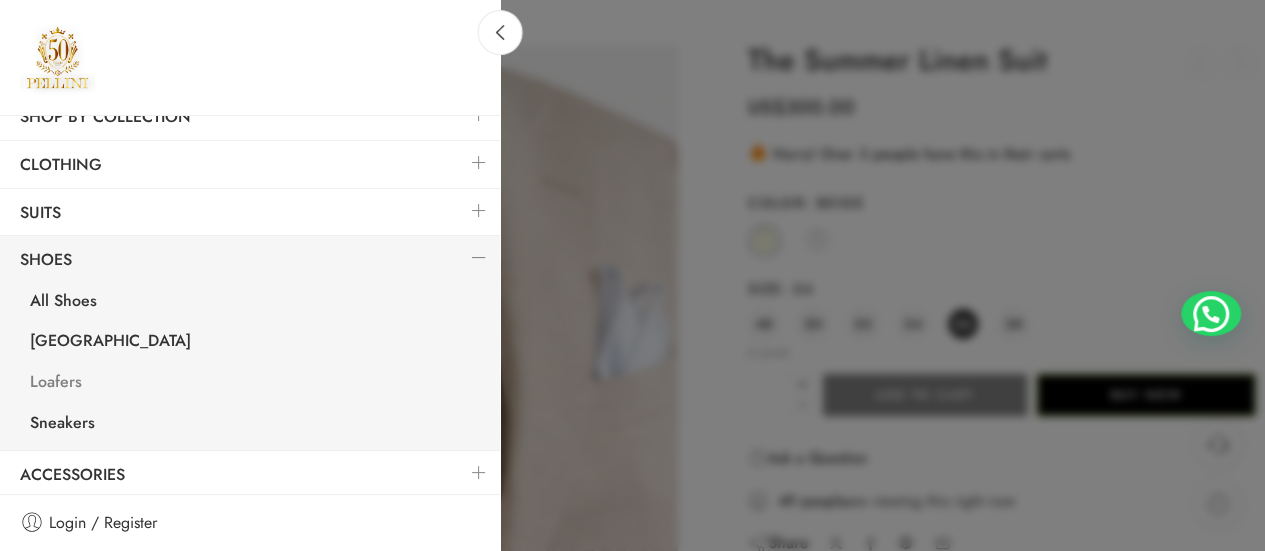 click on "Loafers" at bounding box center (255, 384) 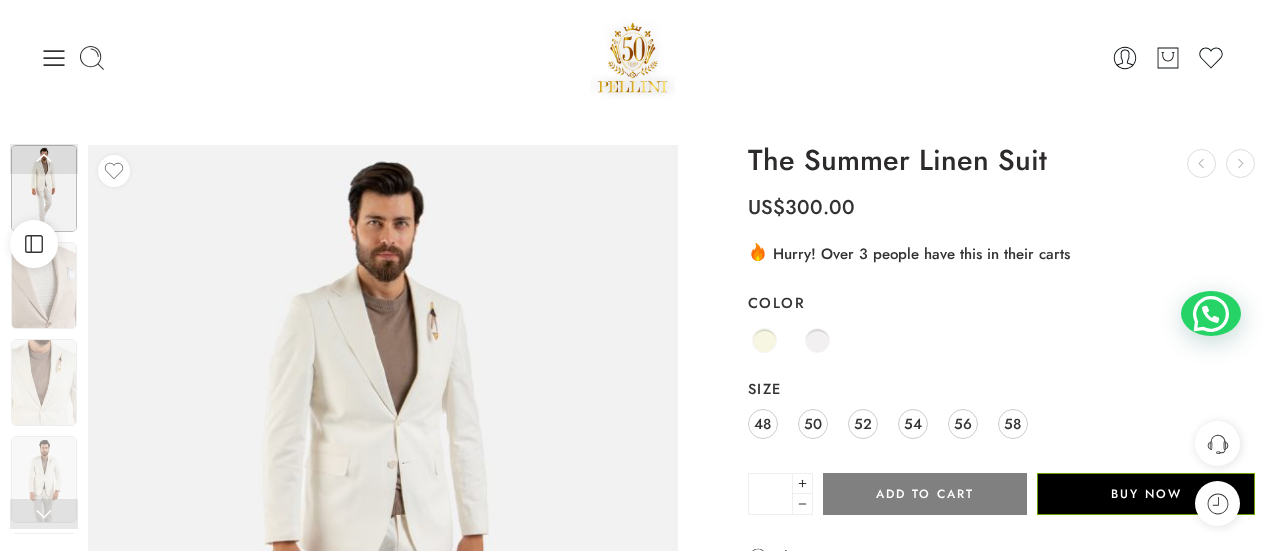 scroll, scrollTop: 0, scrollLeft: 0, axis: both 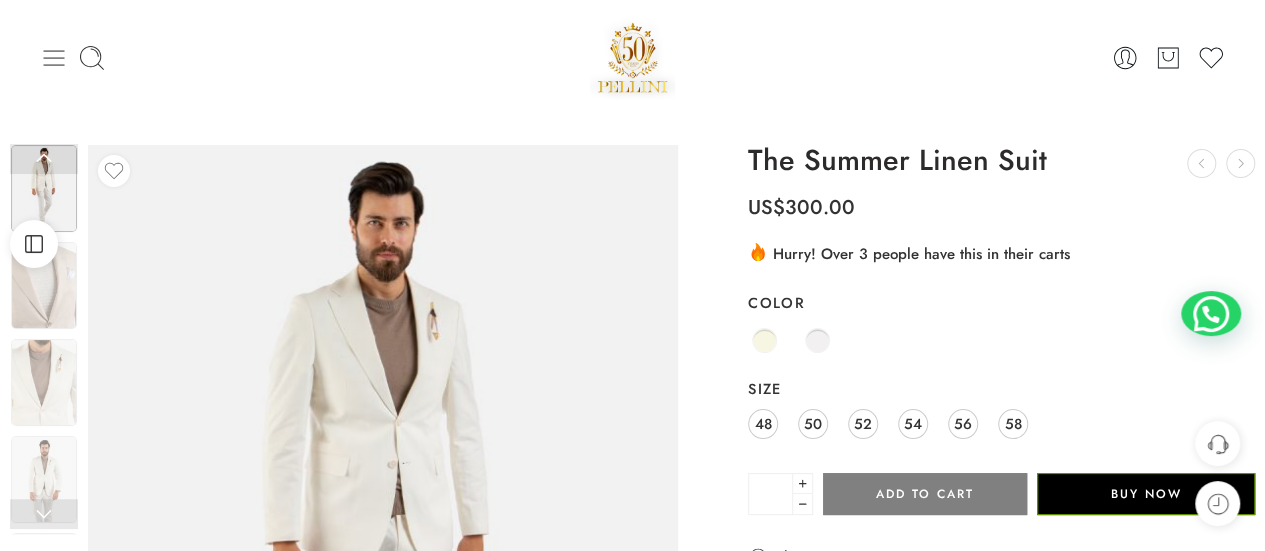 click 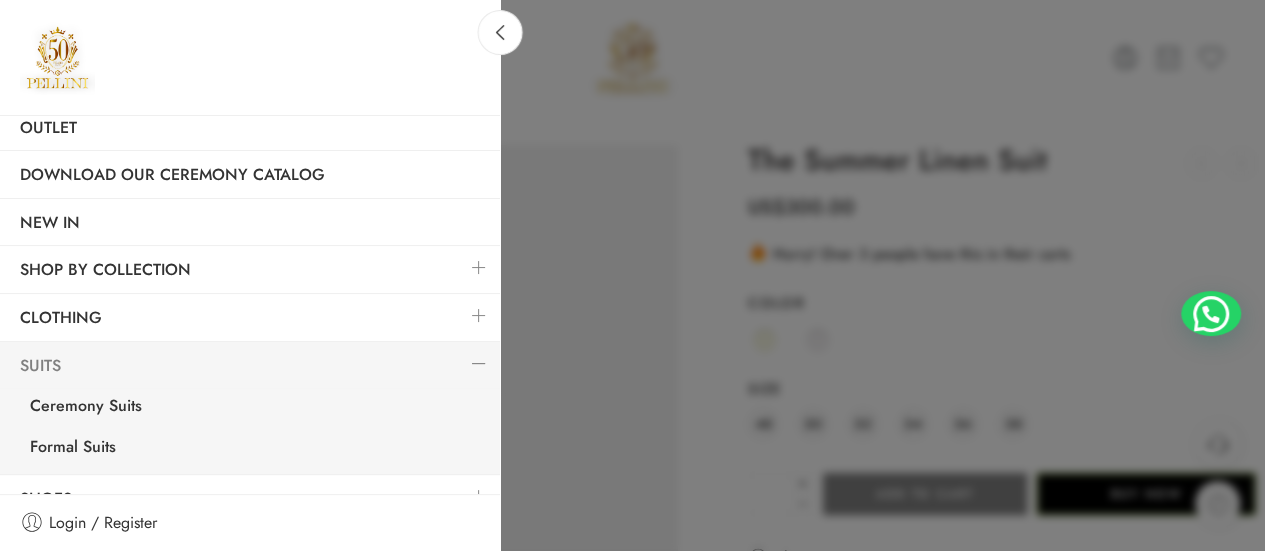 scroll, scrollTop: 172, scrollLeft: 0, axis: vertical 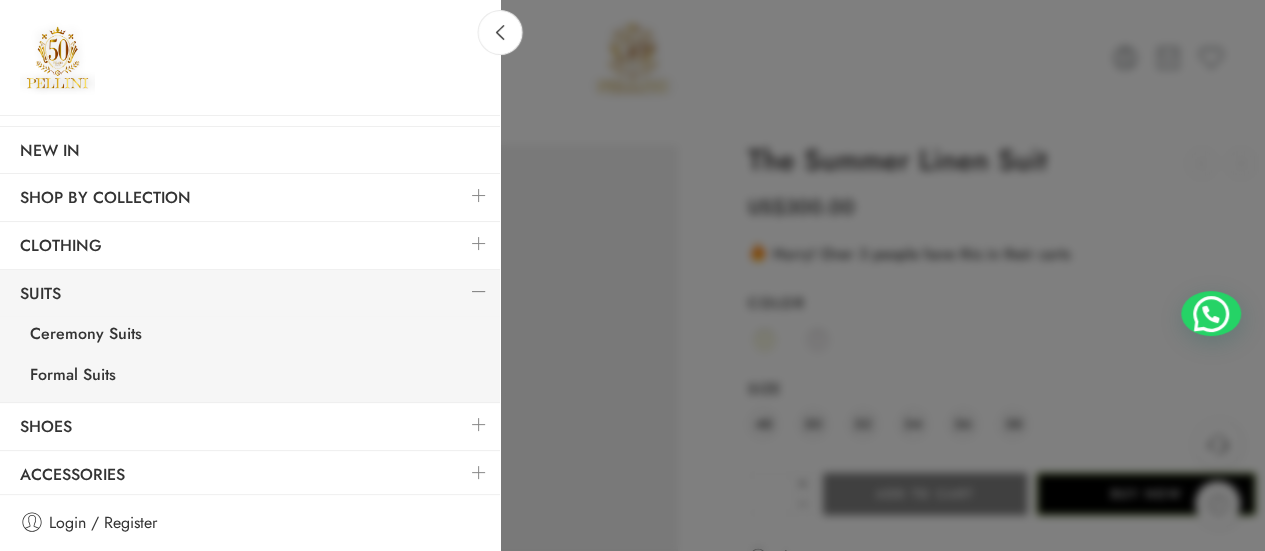 click at bounding box center (479, 424) 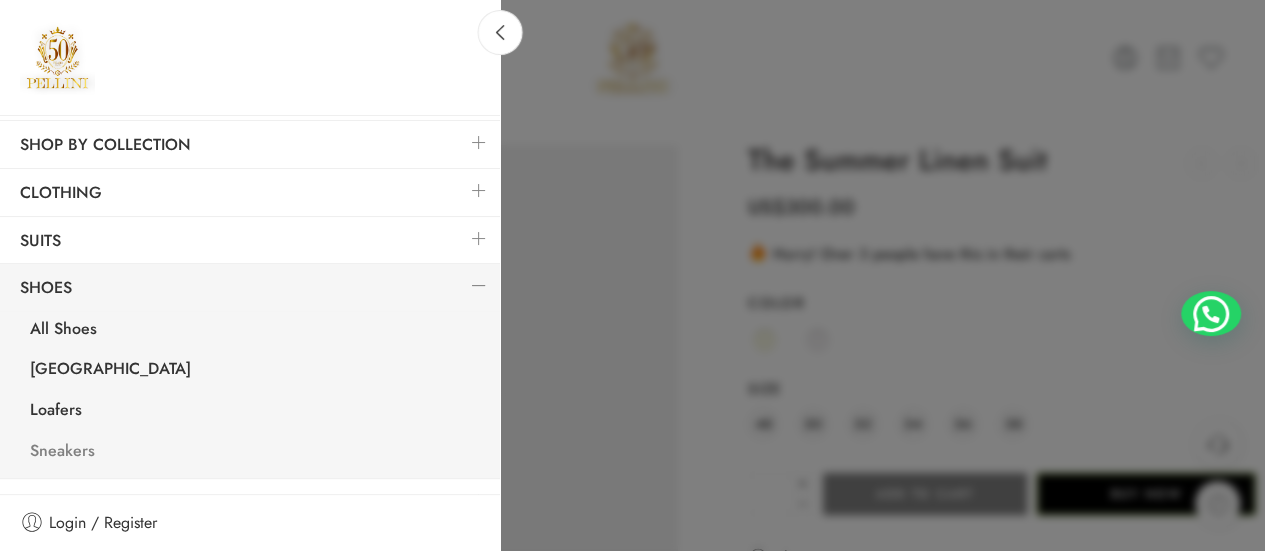 scroll, scrollTop: 253, scrollLeft: 0, axis: vertical 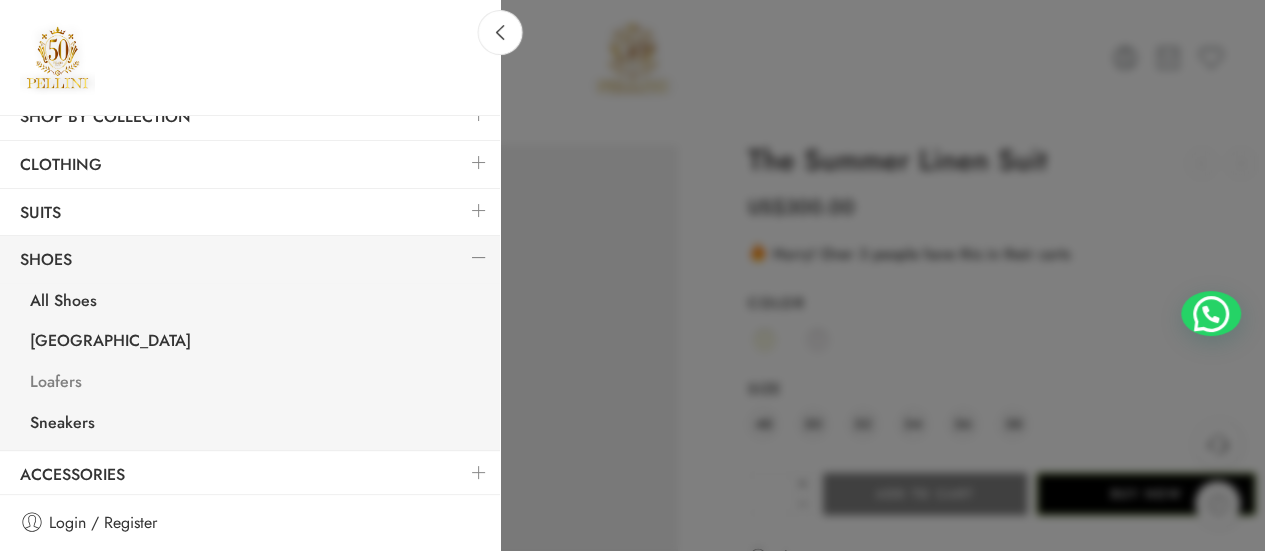 click on "Loafers" at bounding box center [255, 384] 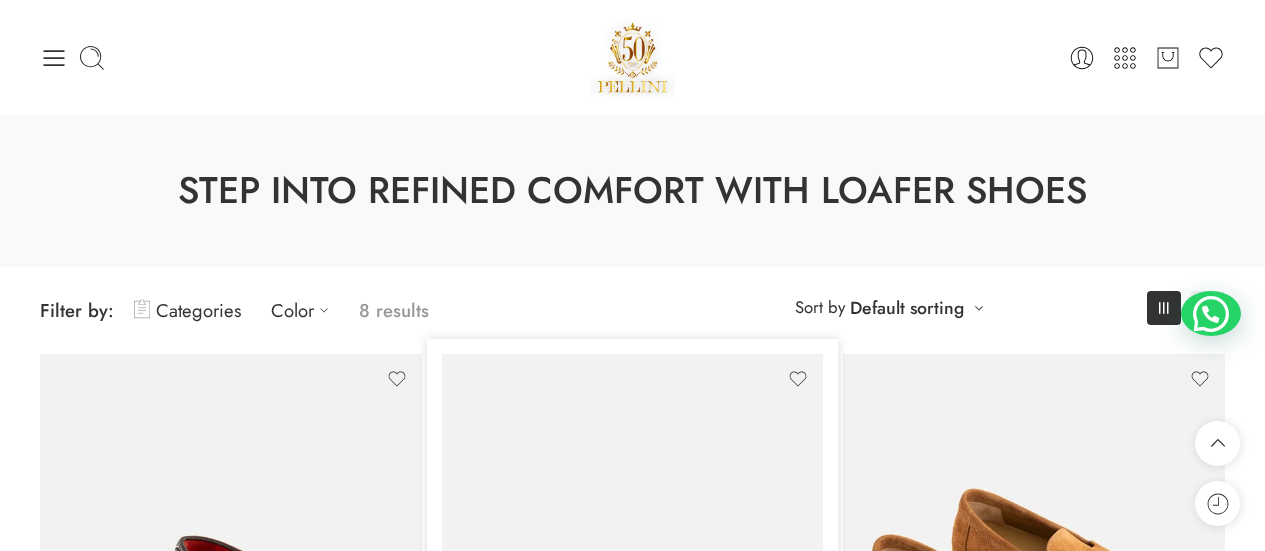 scroll, scrollTop: 300, scrollLeft: 0, axis: vertical 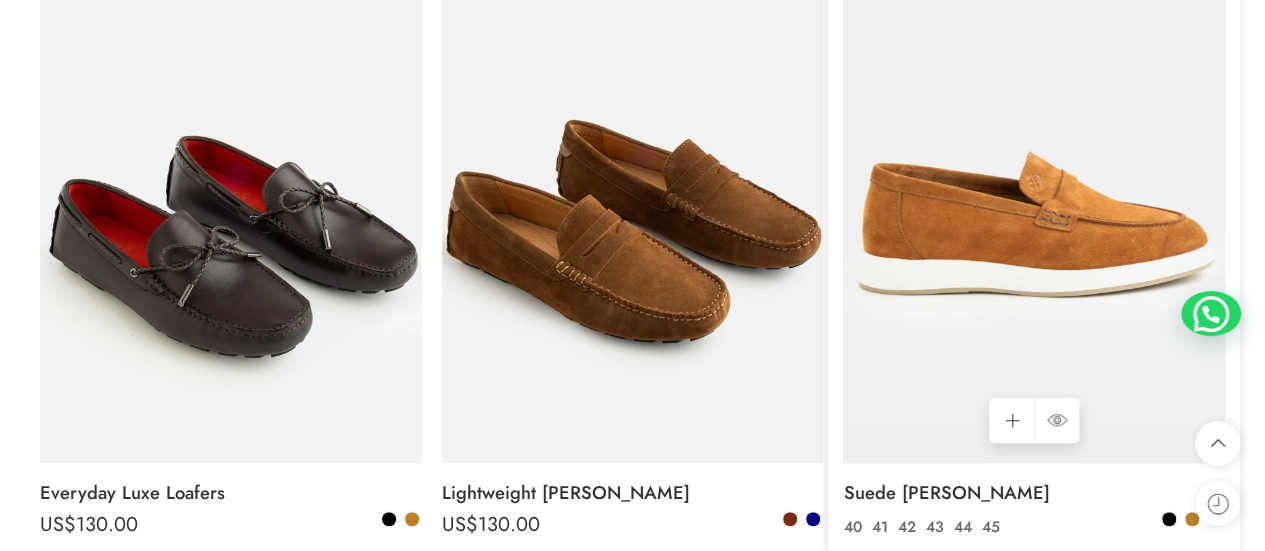 click at bounding box center [1034, 208] 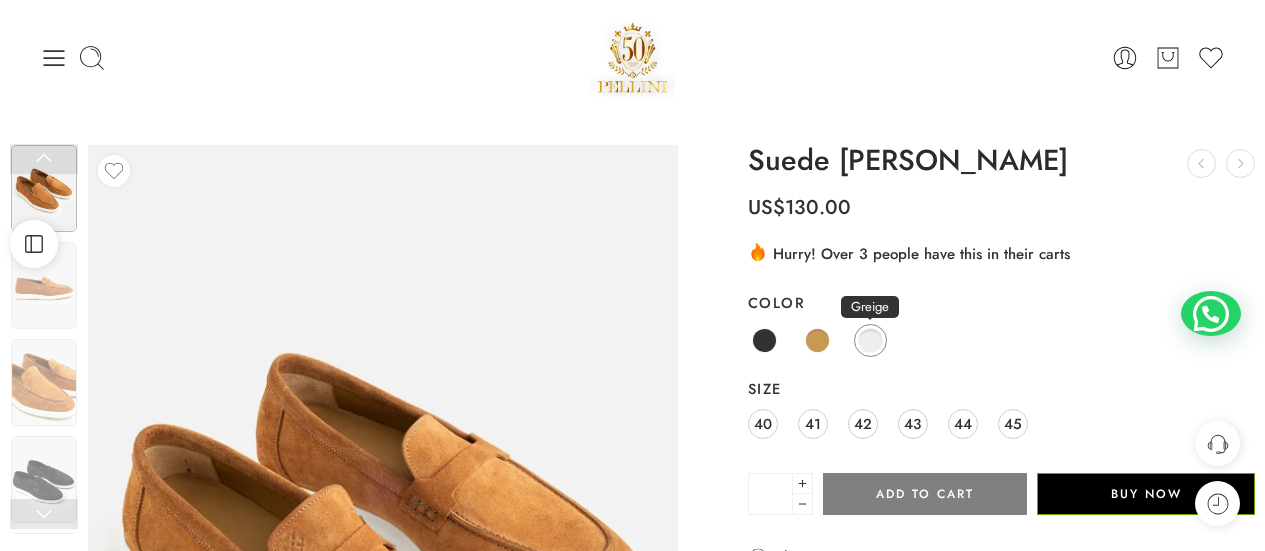 scroll, scrollTop: 0, scrollLeft: 0, axis: both 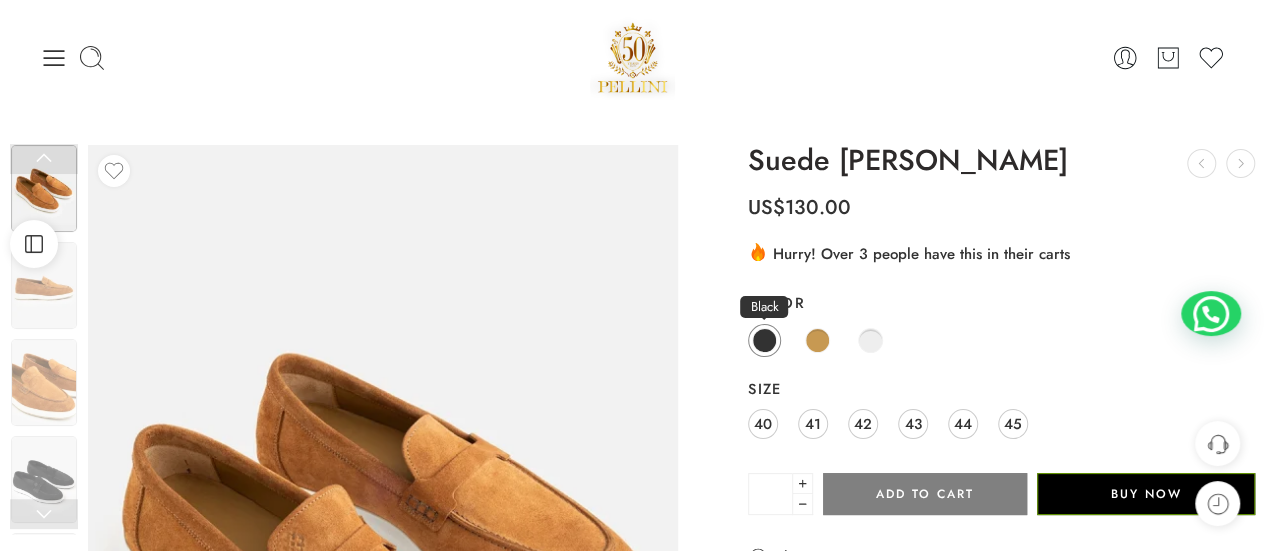 click 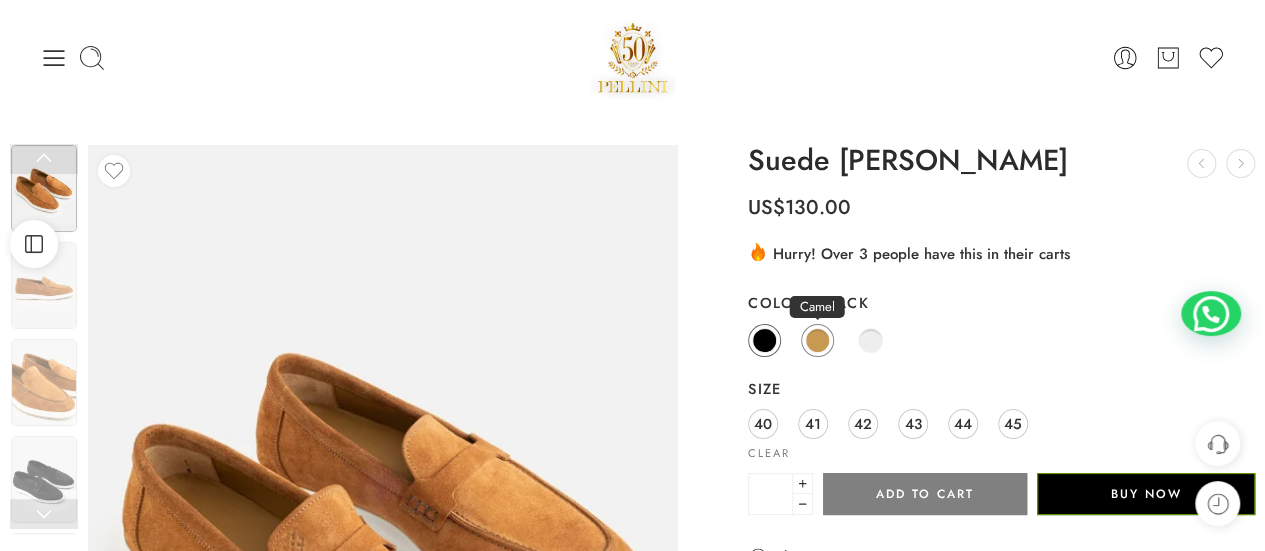 click 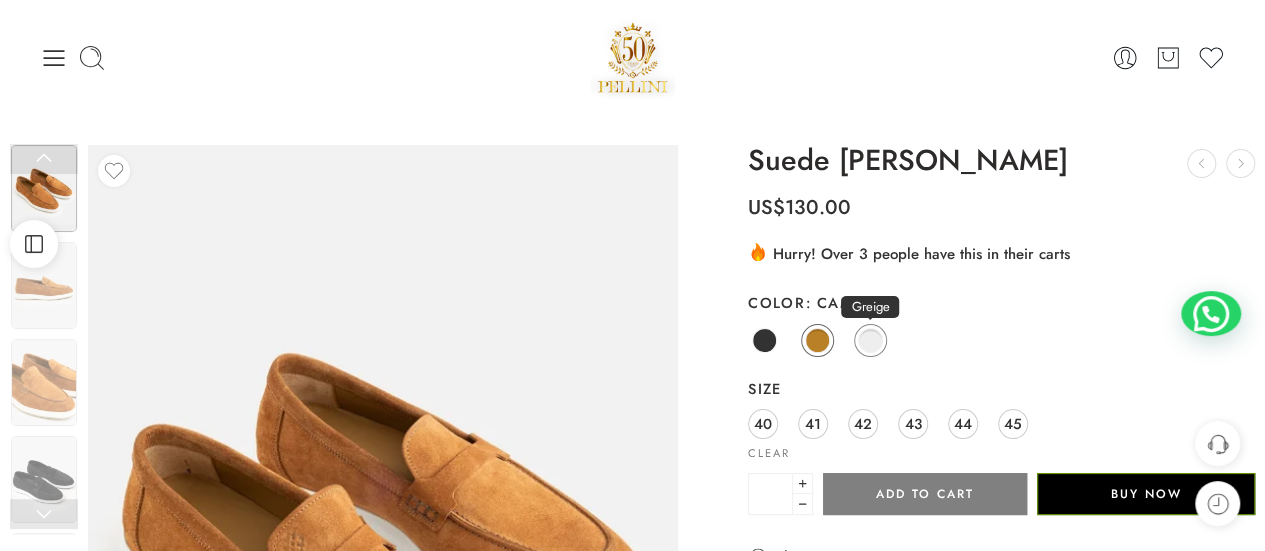 click 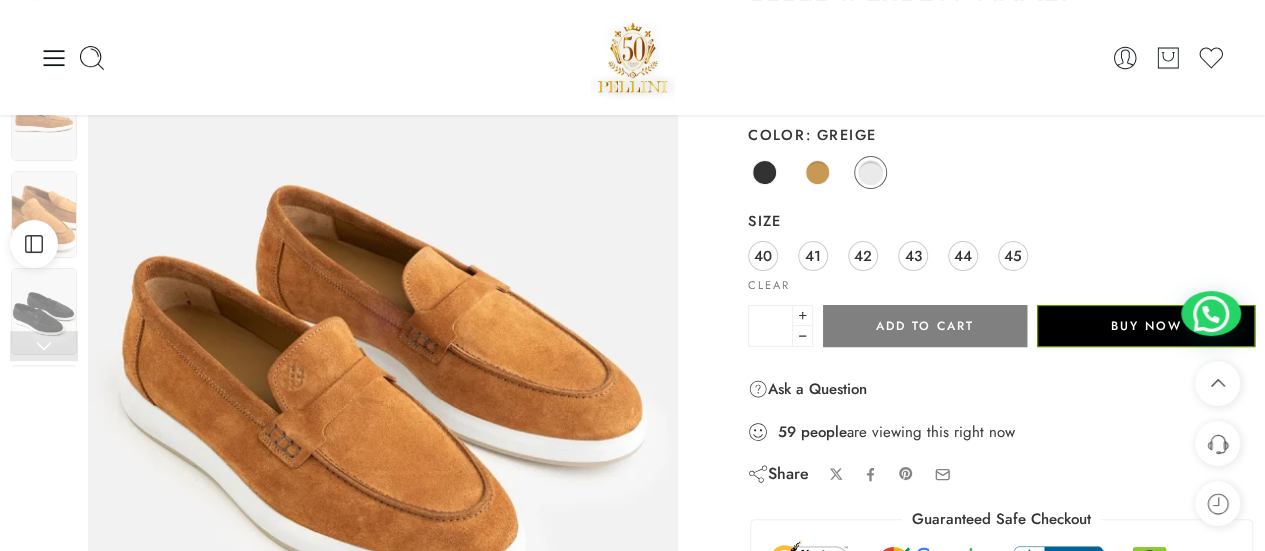 scroll, scrollTop: 0, scrollLeft: 0, axis: both 